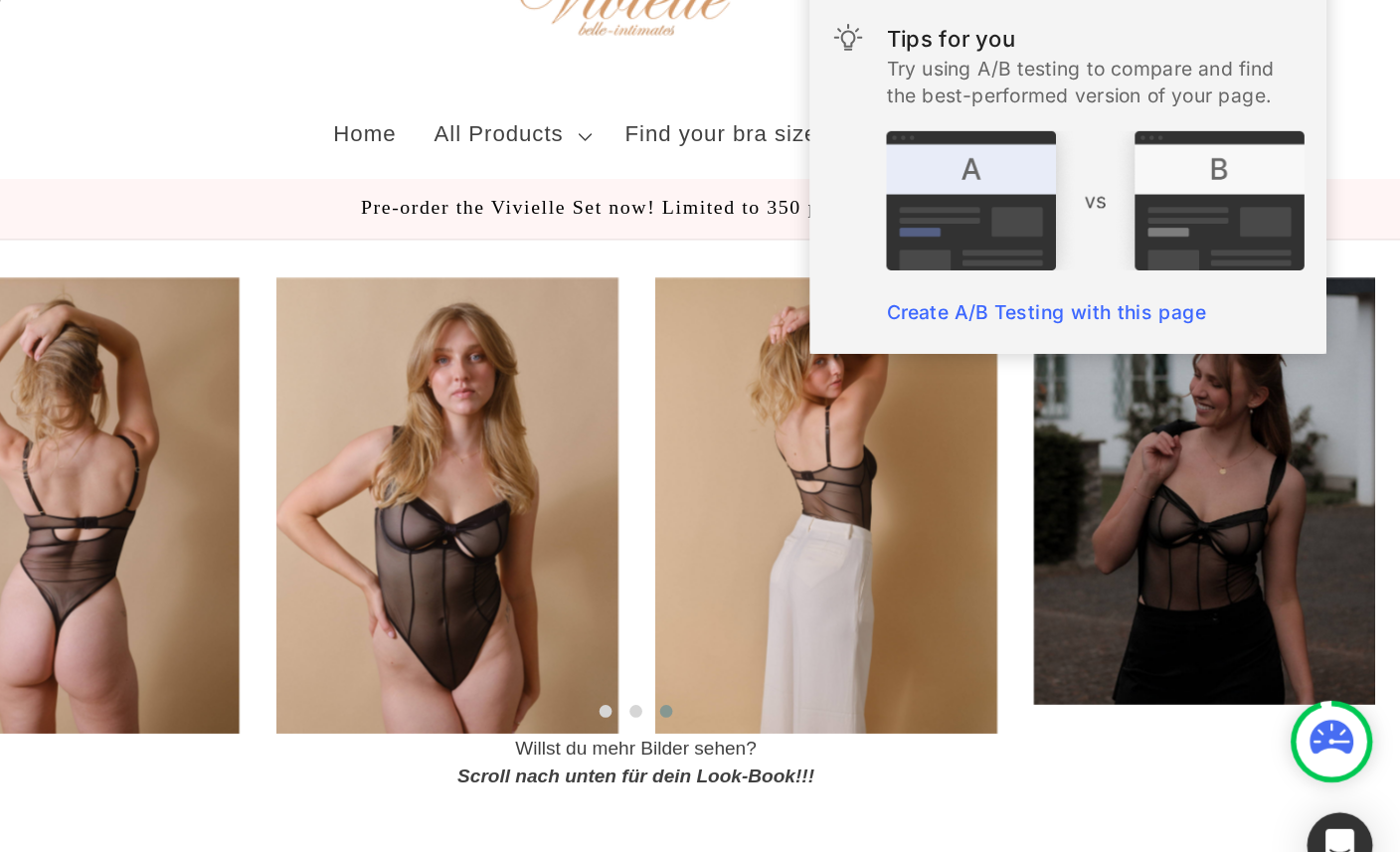 scroll, scrollTop: 119, scrollLeft: 0, axis: vertical 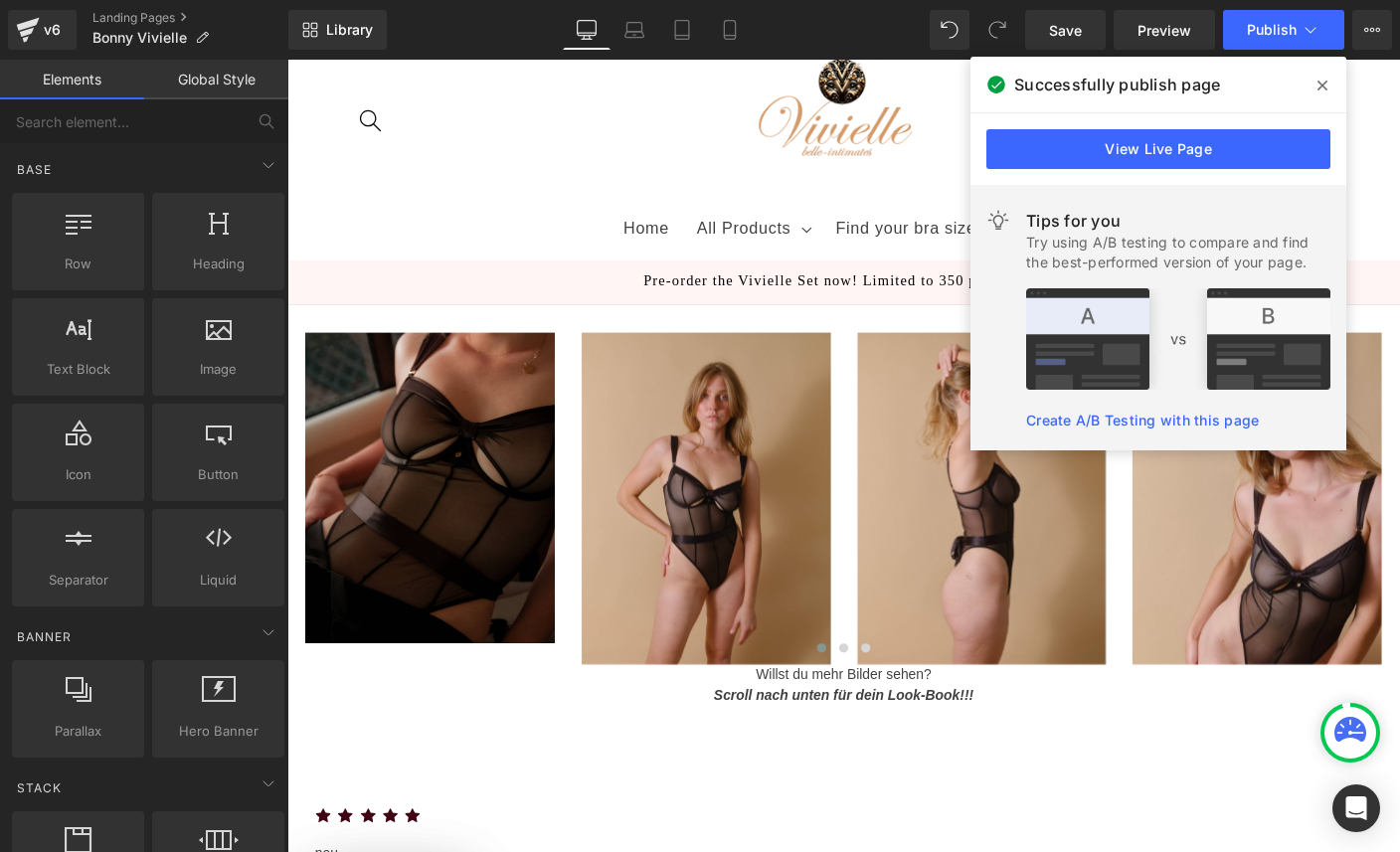 click at bounding box center (740, 534) 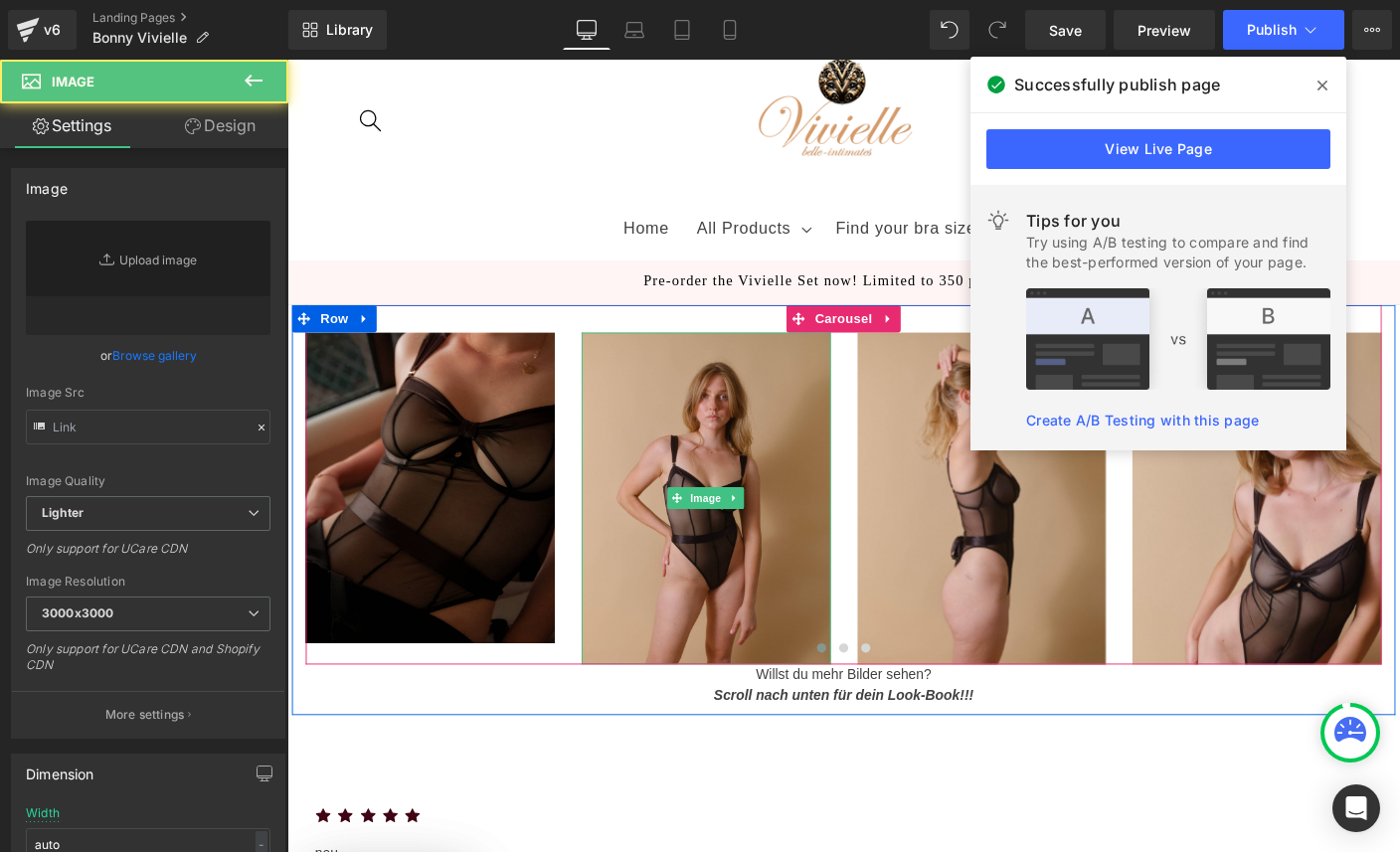 type on "https://ucarecdn.com/2622a93d-4add-4fb8-a9f6-38ed0f02c3d1/-/format/auto/-/preview/3000x3000/-/quality/lighter/IMG_2456.jpeg" 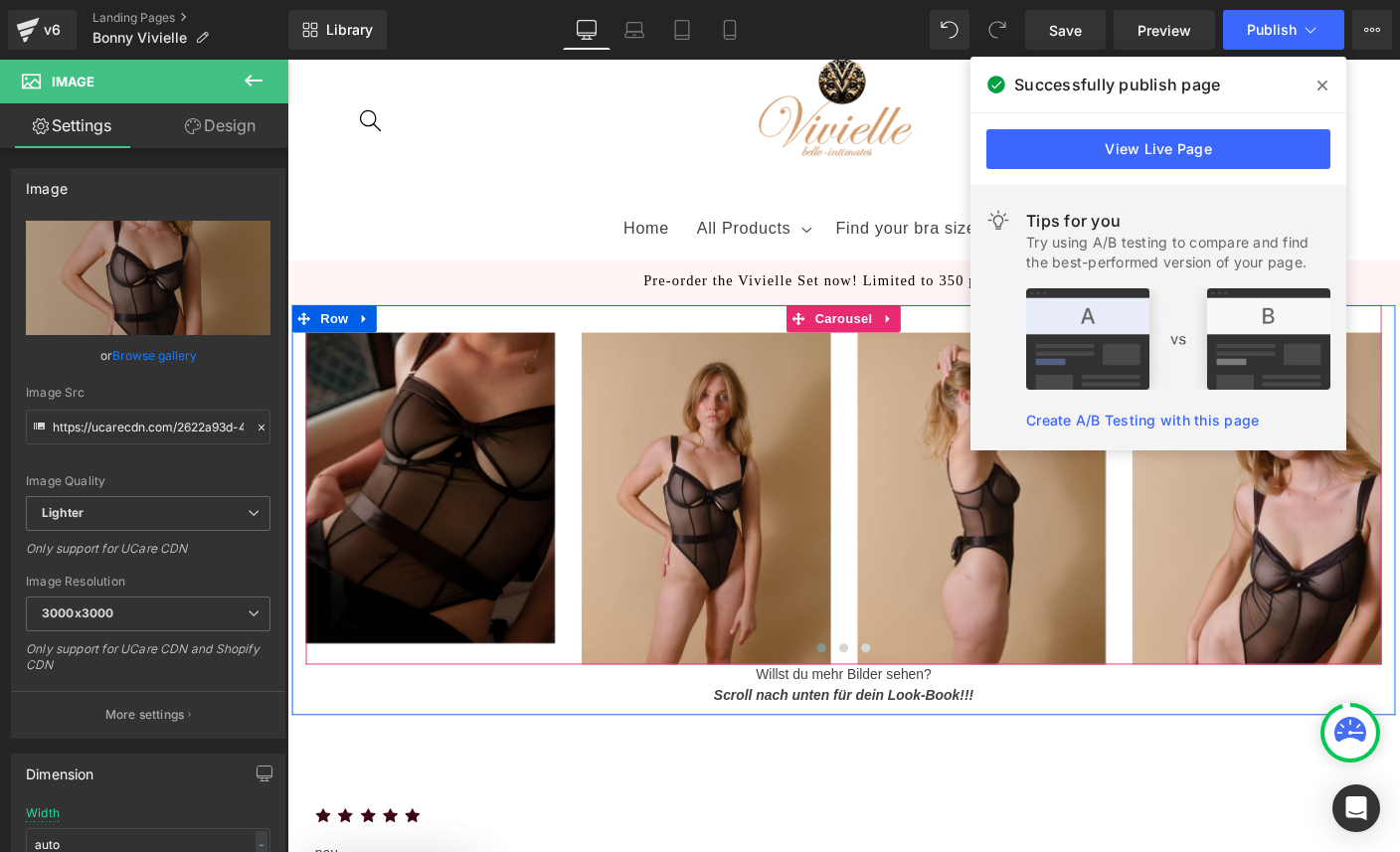 click on "Carousel" at bounding box center [889, 340] 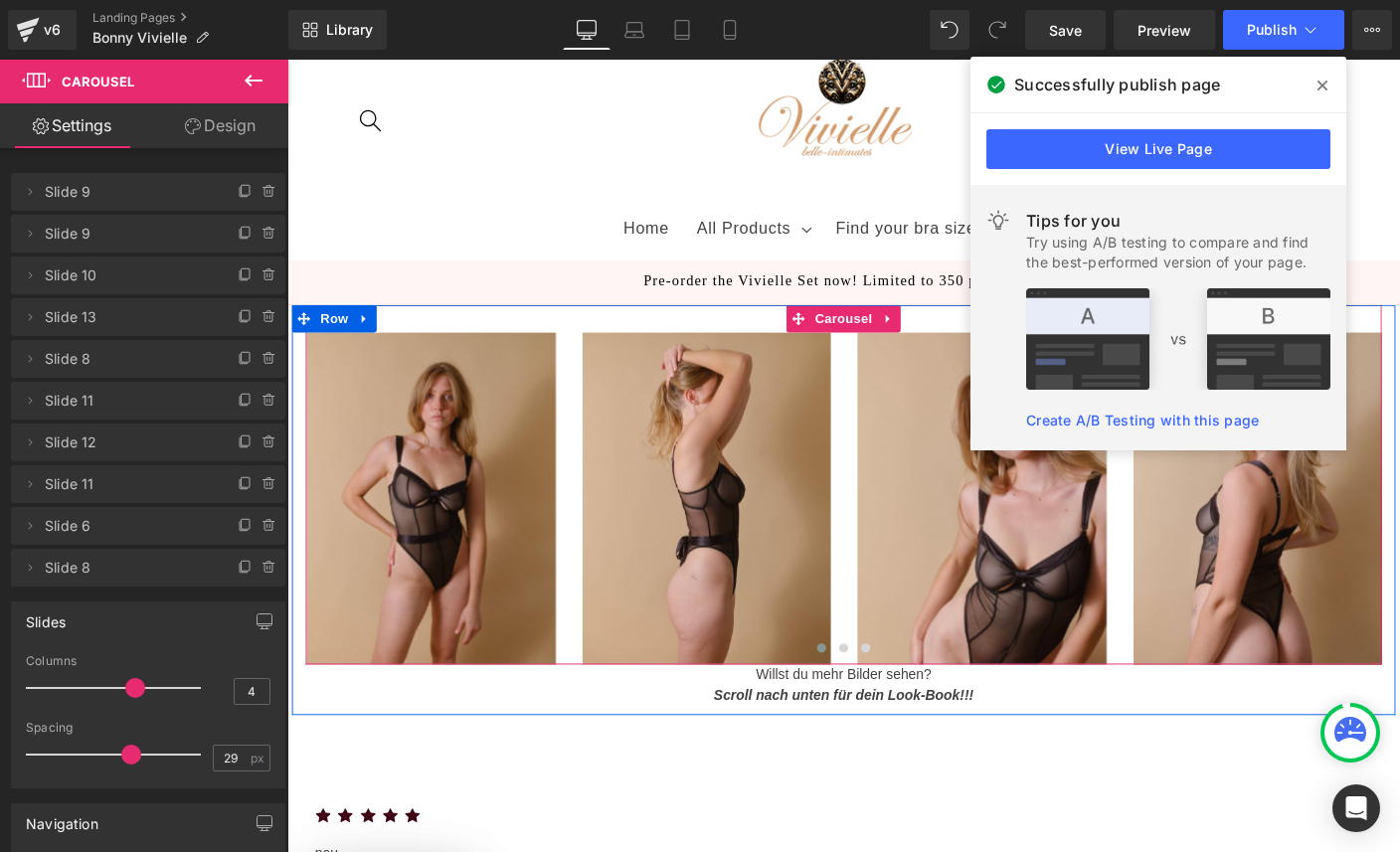 click 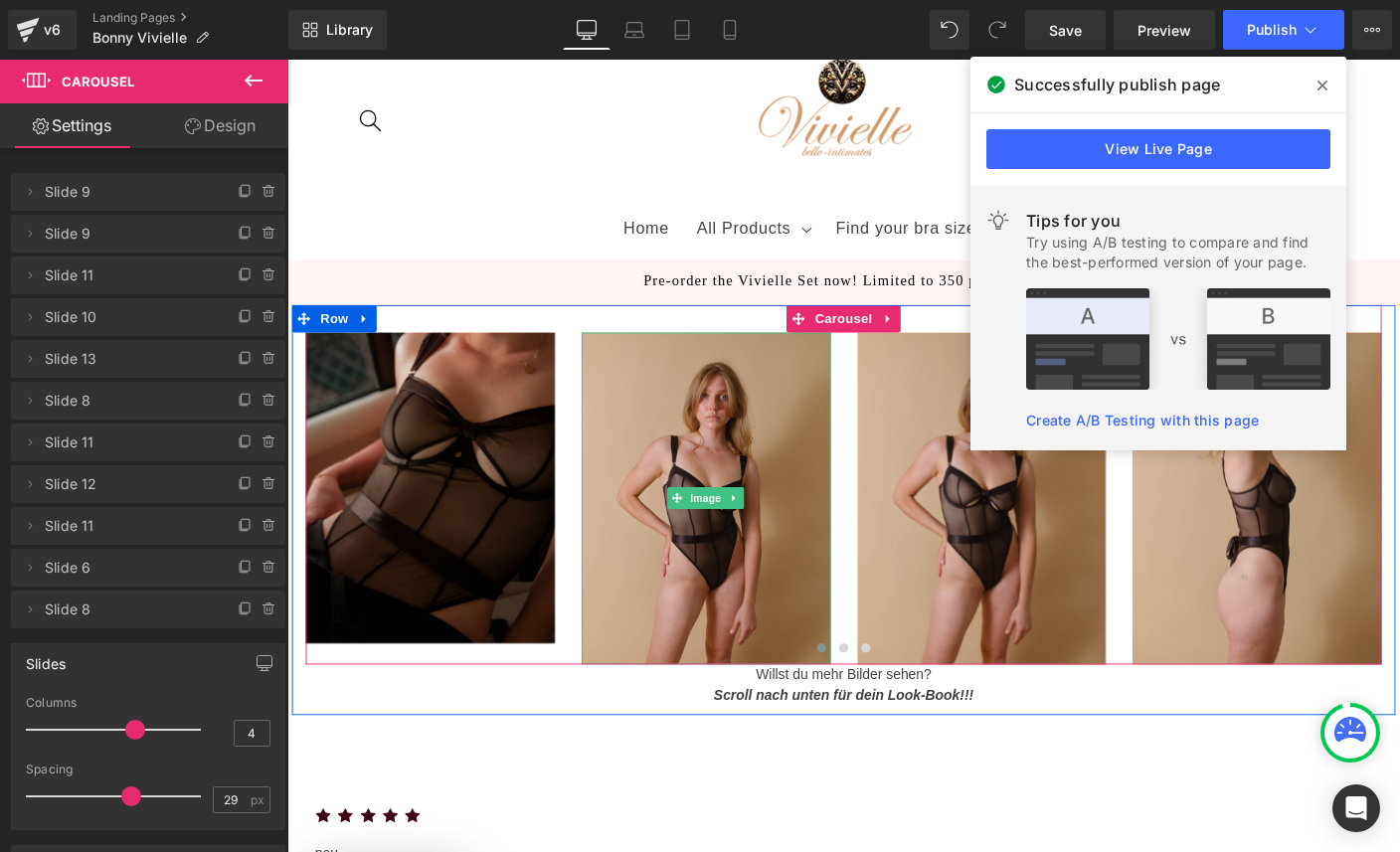 click at bounding box center [740, 534] 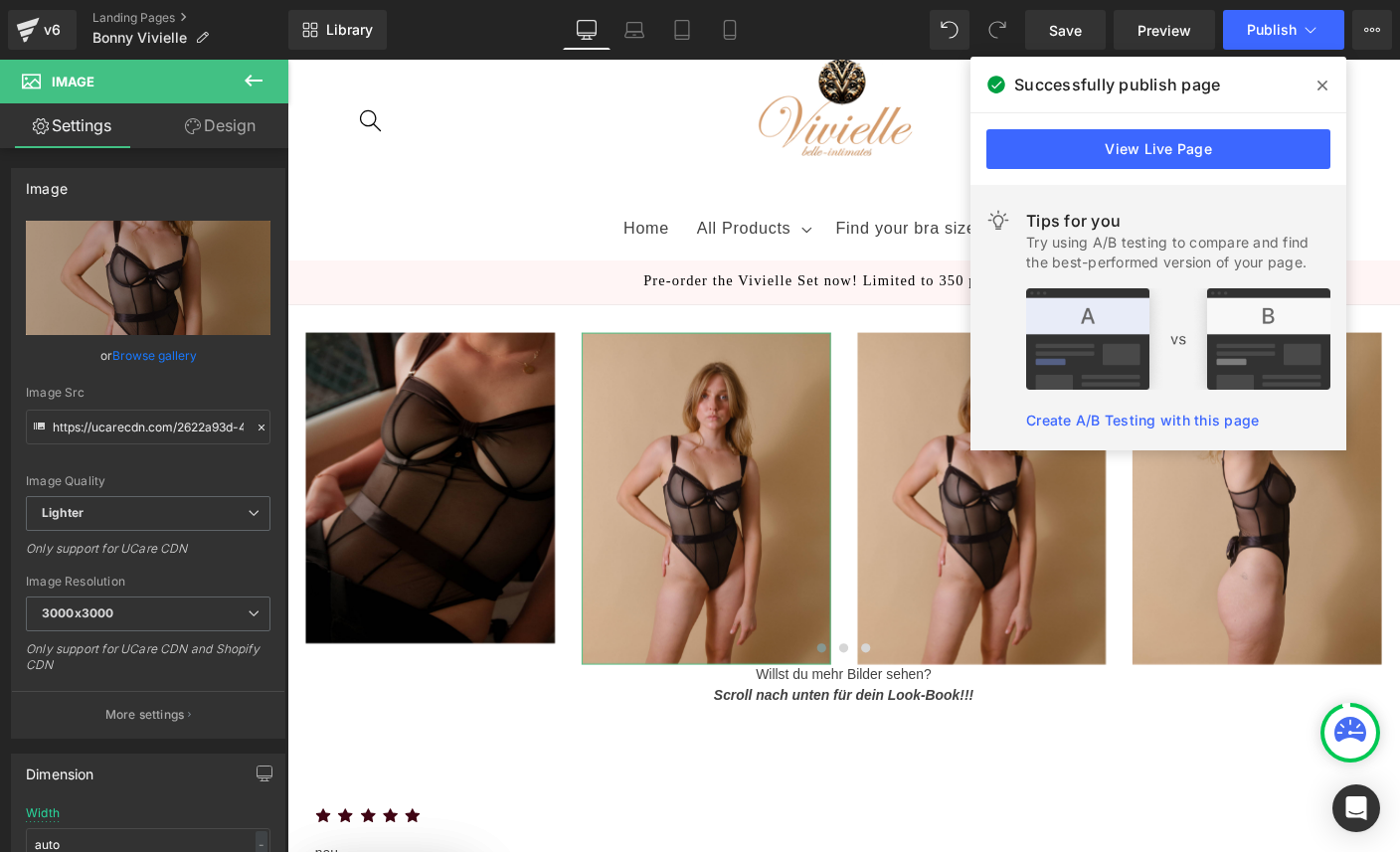 click on "Browse gallery" at bounding box center [154, 355] 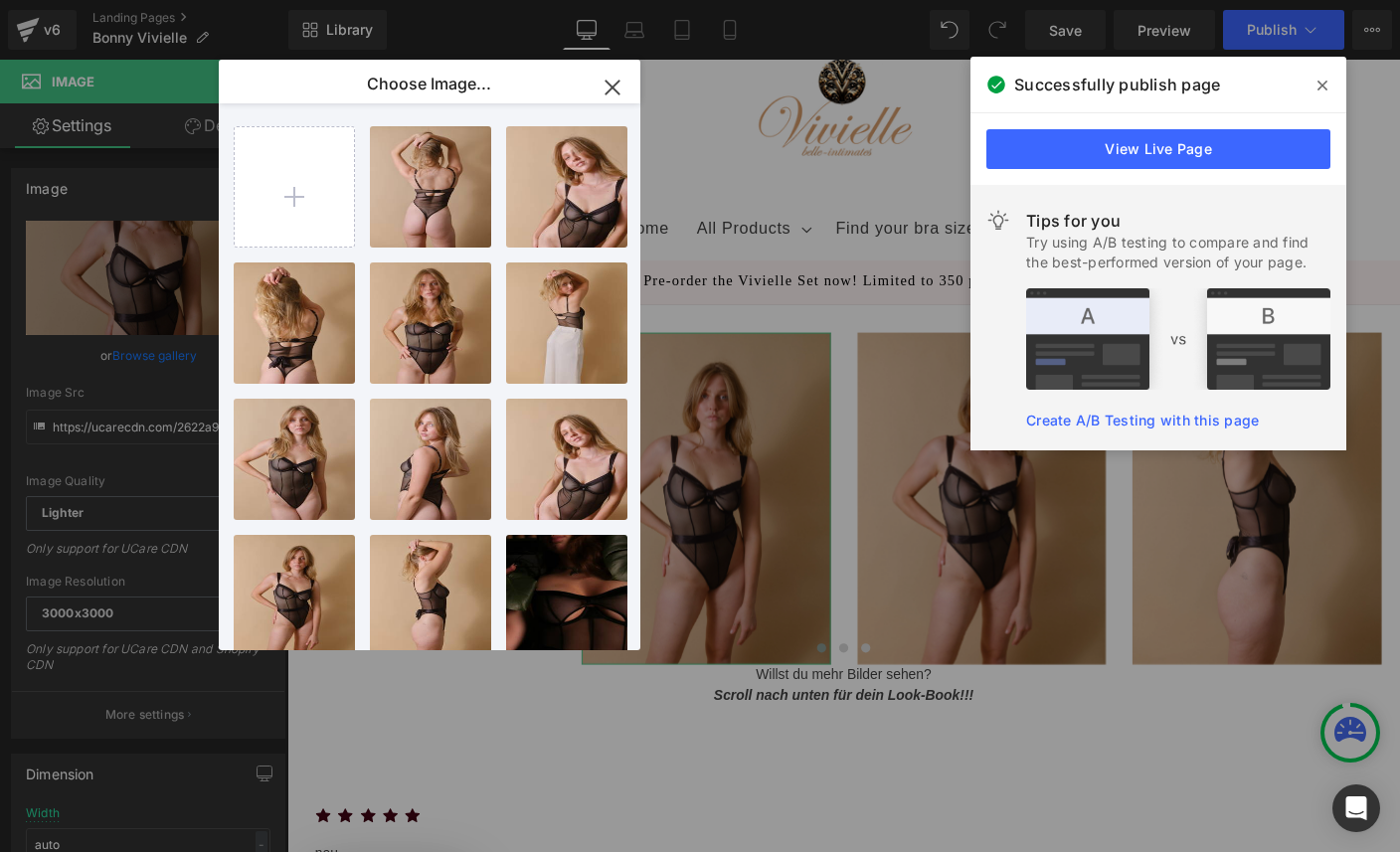 click at bounding box center (294, 187) 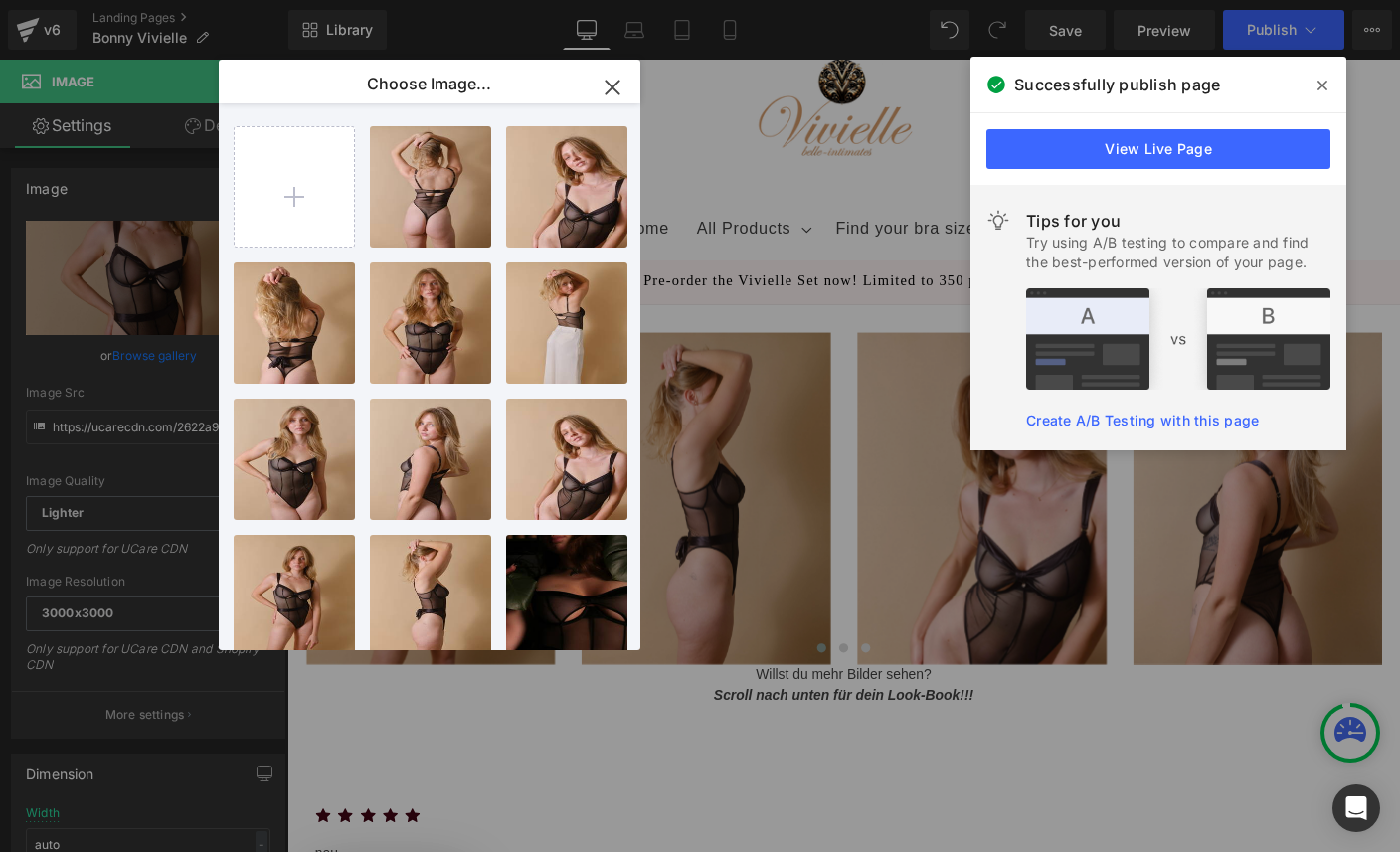 type on "C:\fakepath\IMG_2455.jpeg" 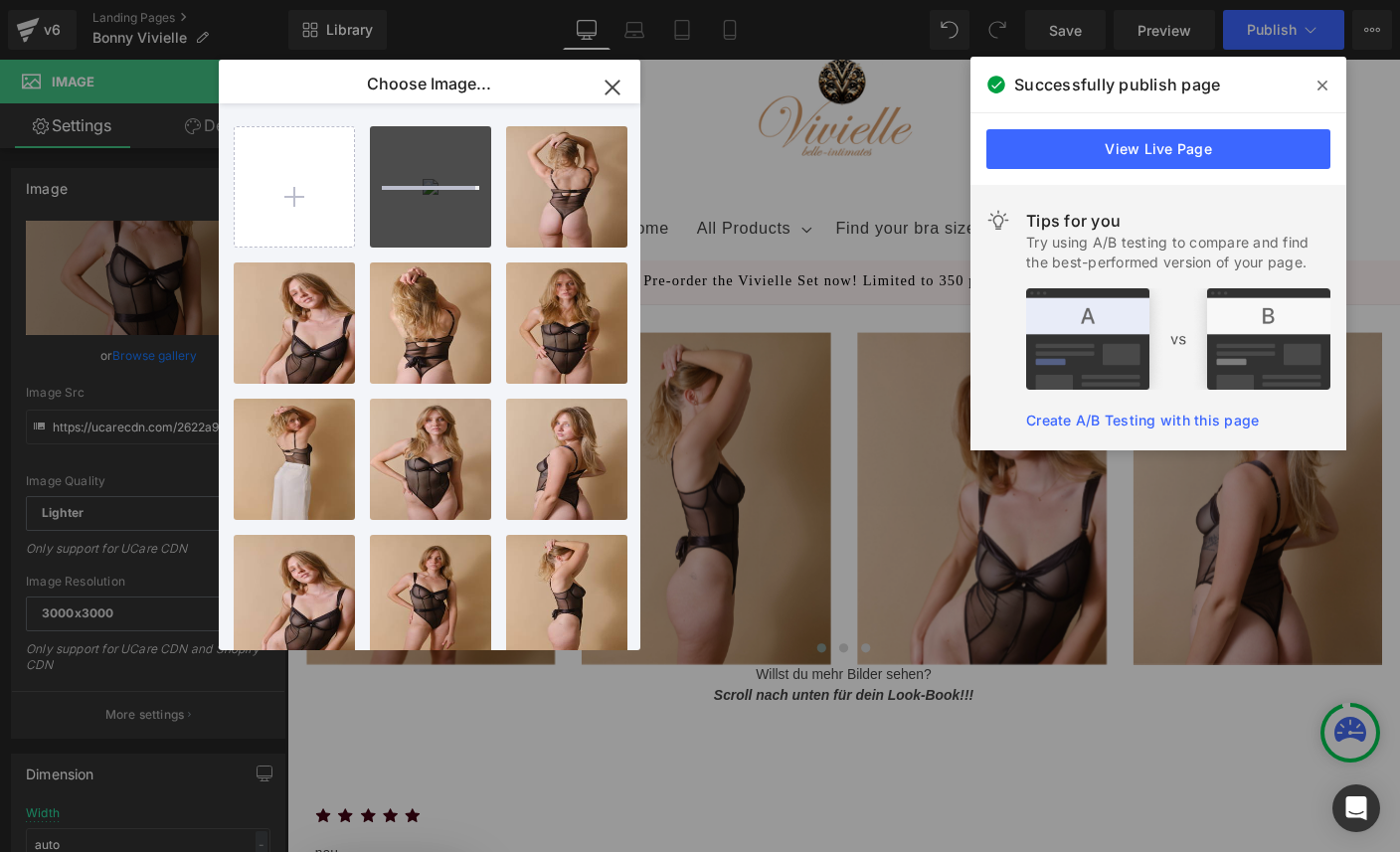 type 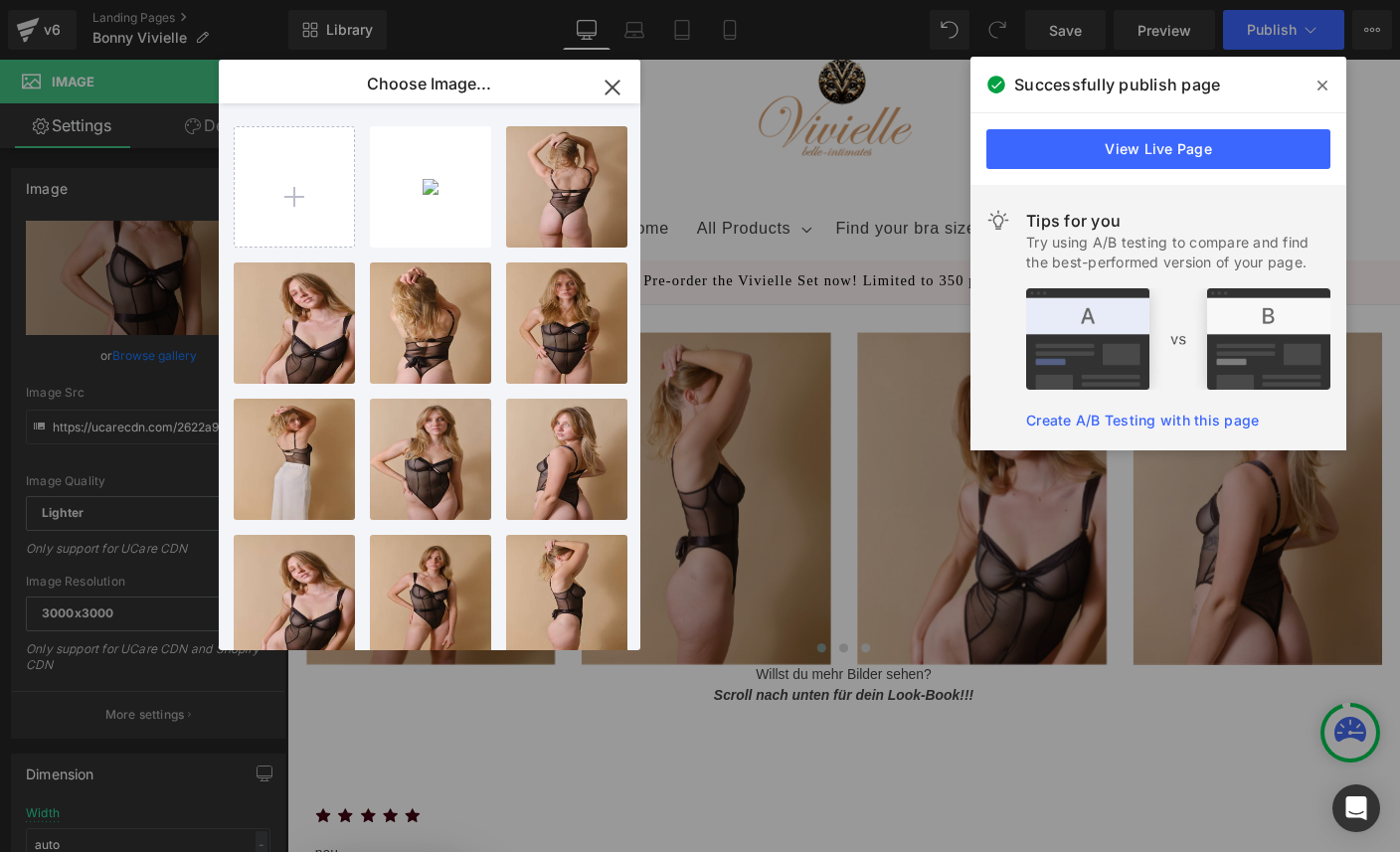 click on "IMG_245...2455.jpeg 364.47 KB" at bounding box center (0, 0) 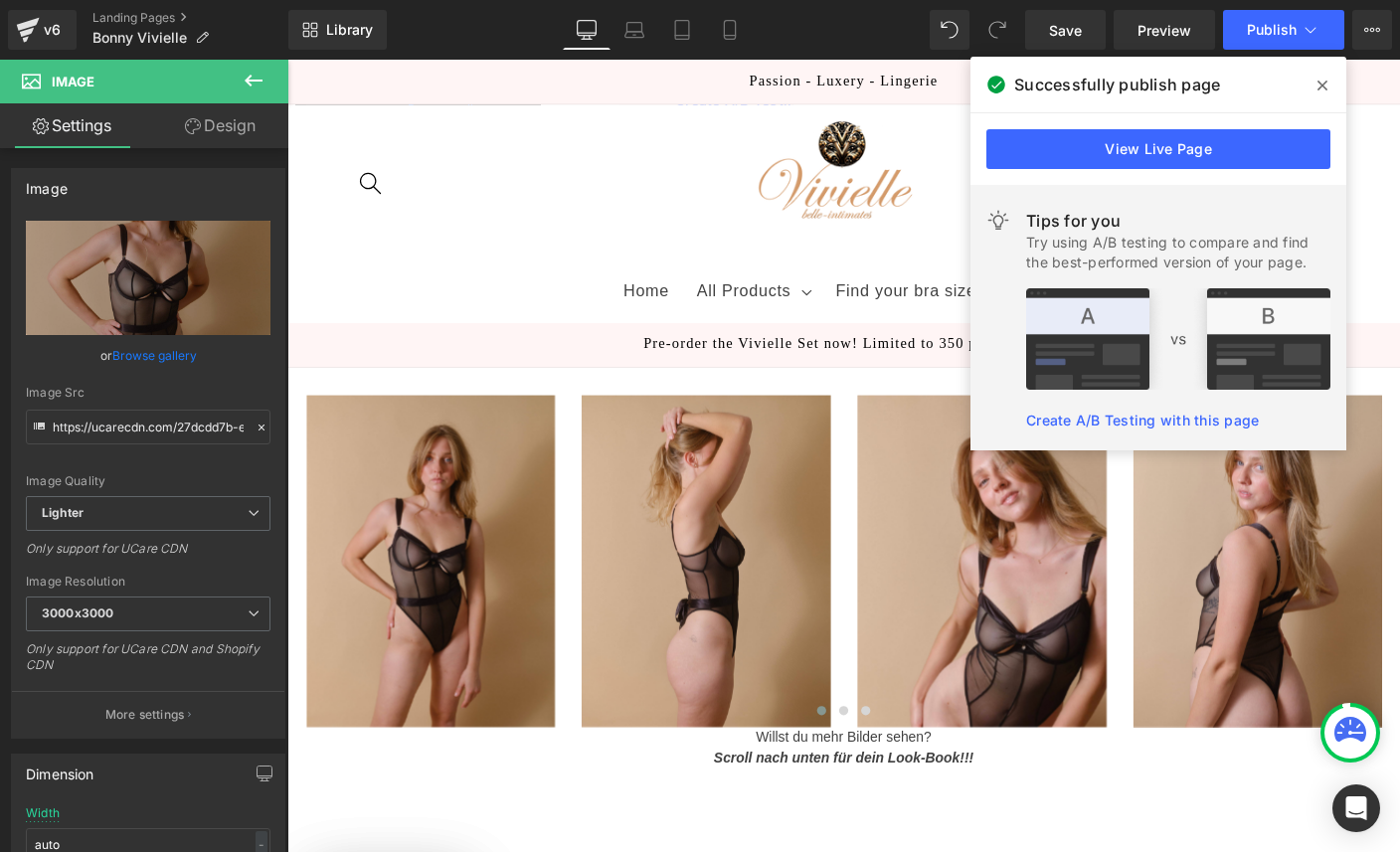 scroll, scrollTop: 0, scrollLeft: 0, axis: both 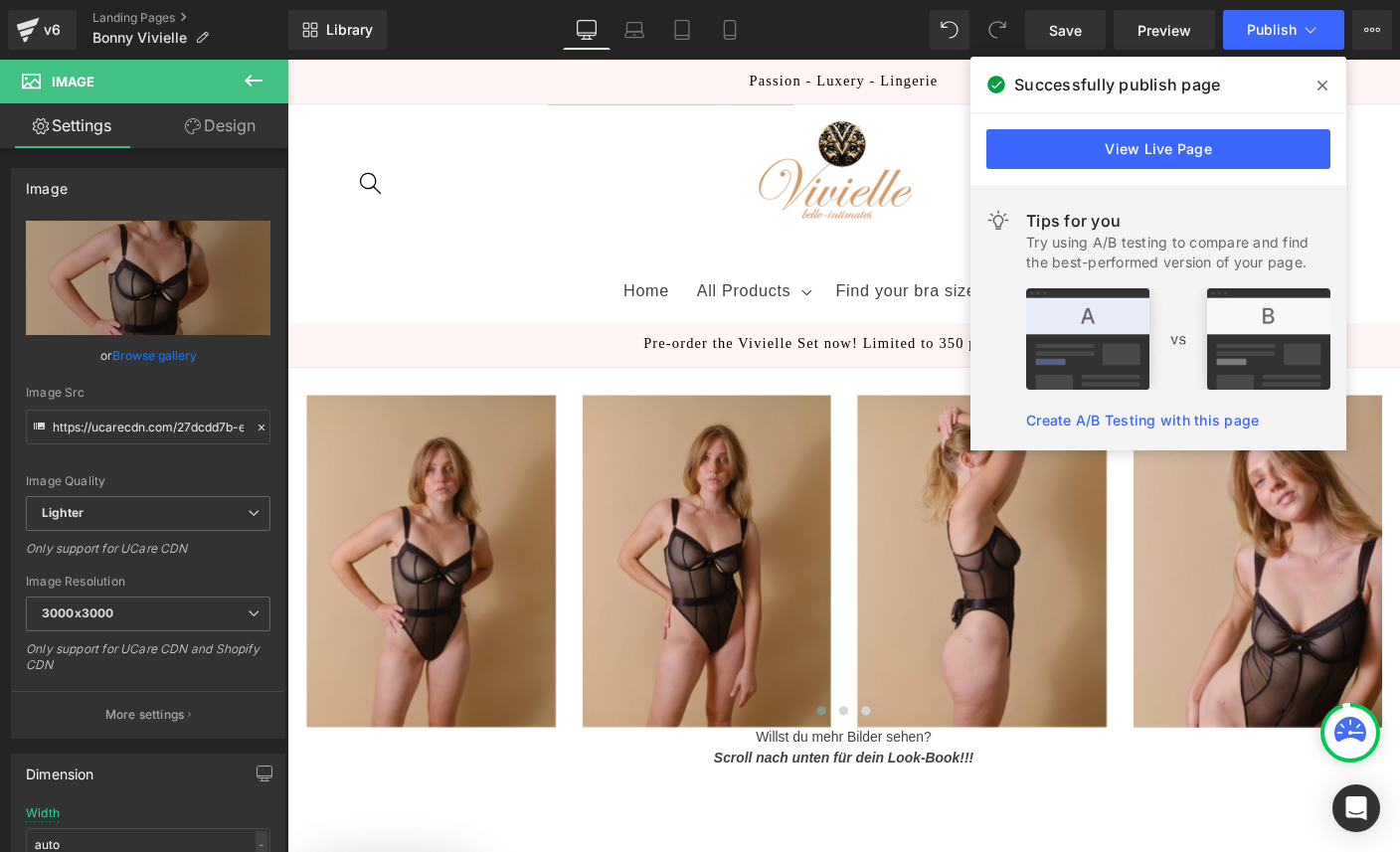 click at bounding box center (741, 601) 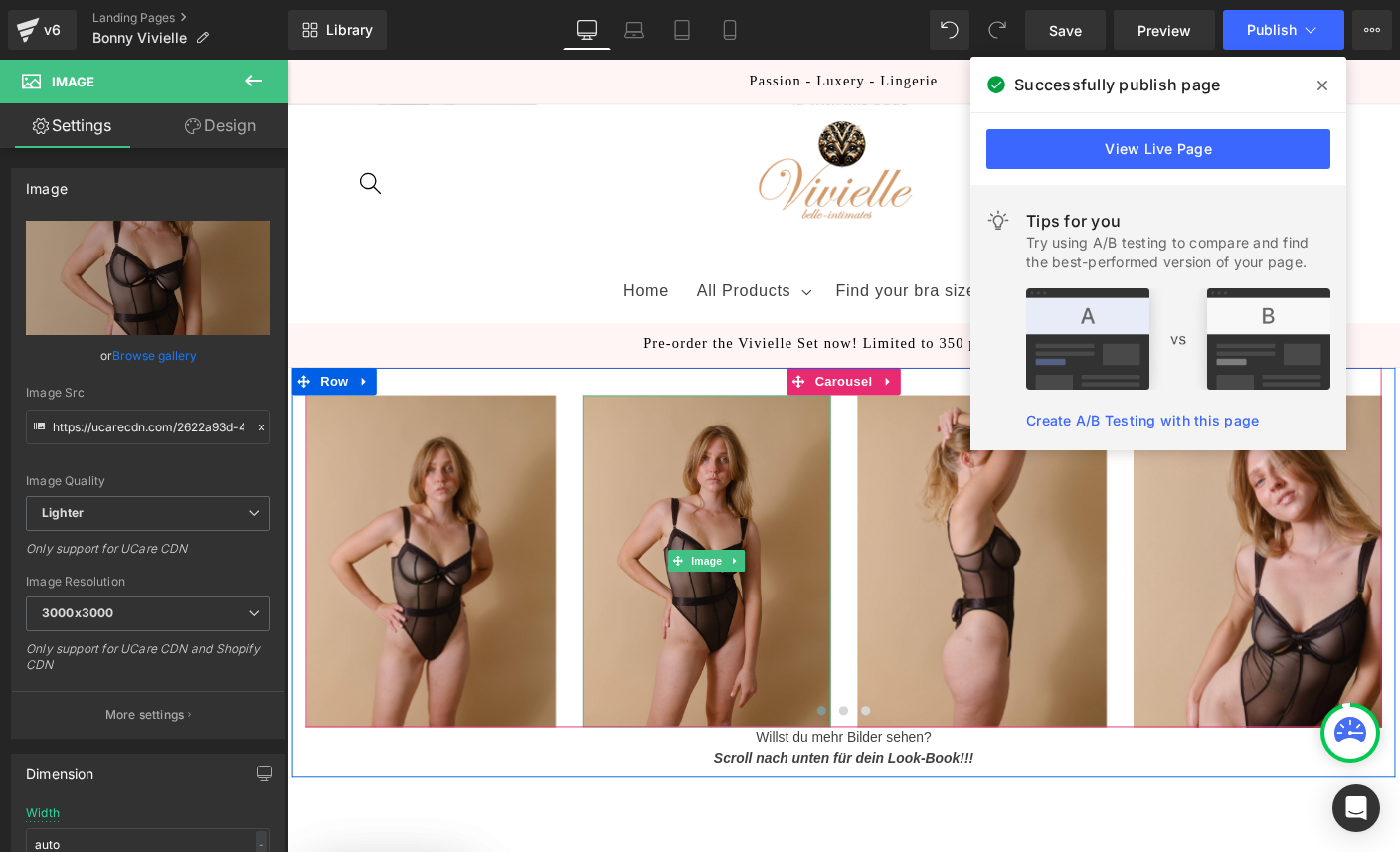 click at bounding box center [772, 601] 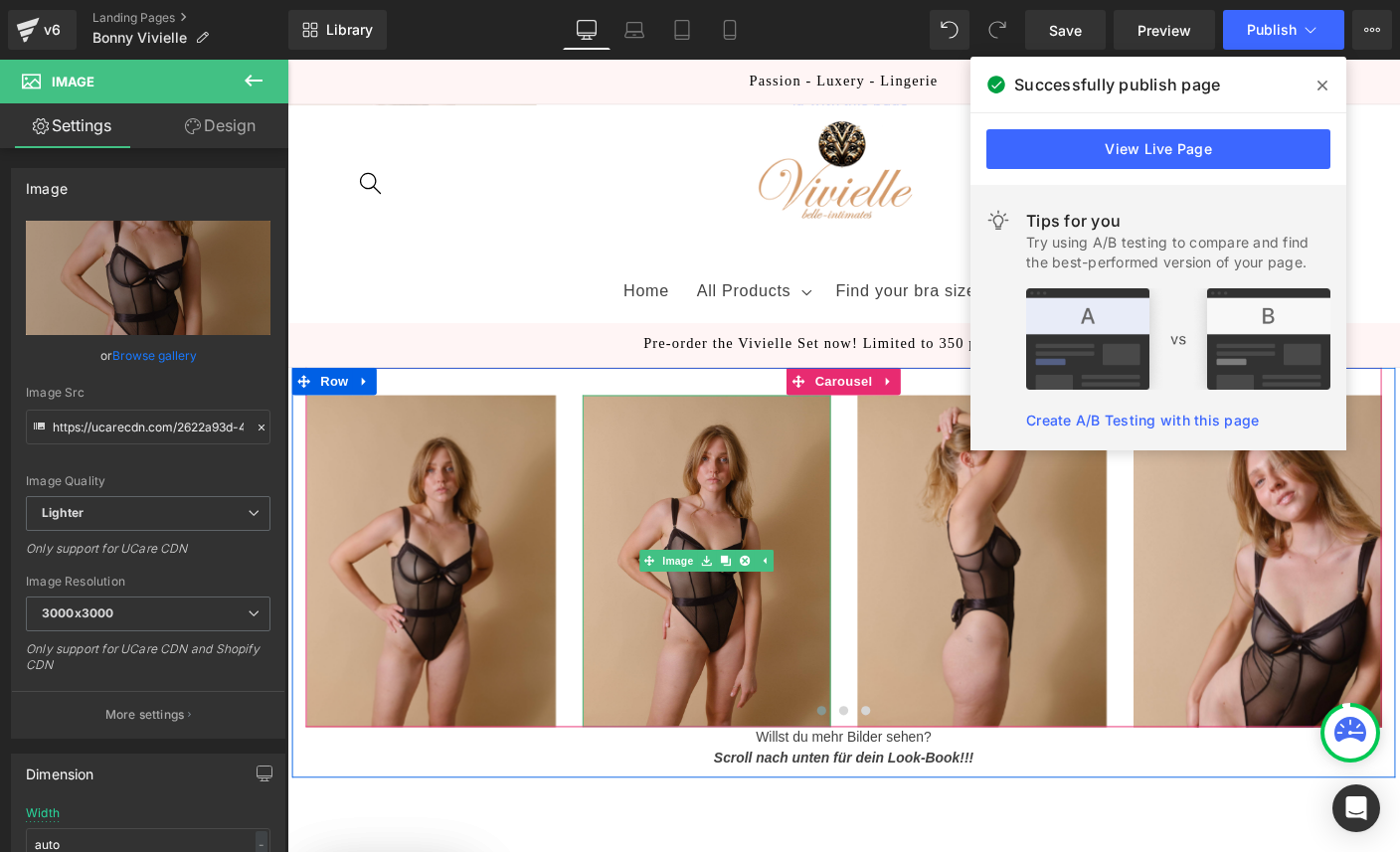 click at bounding box center [741, 601] 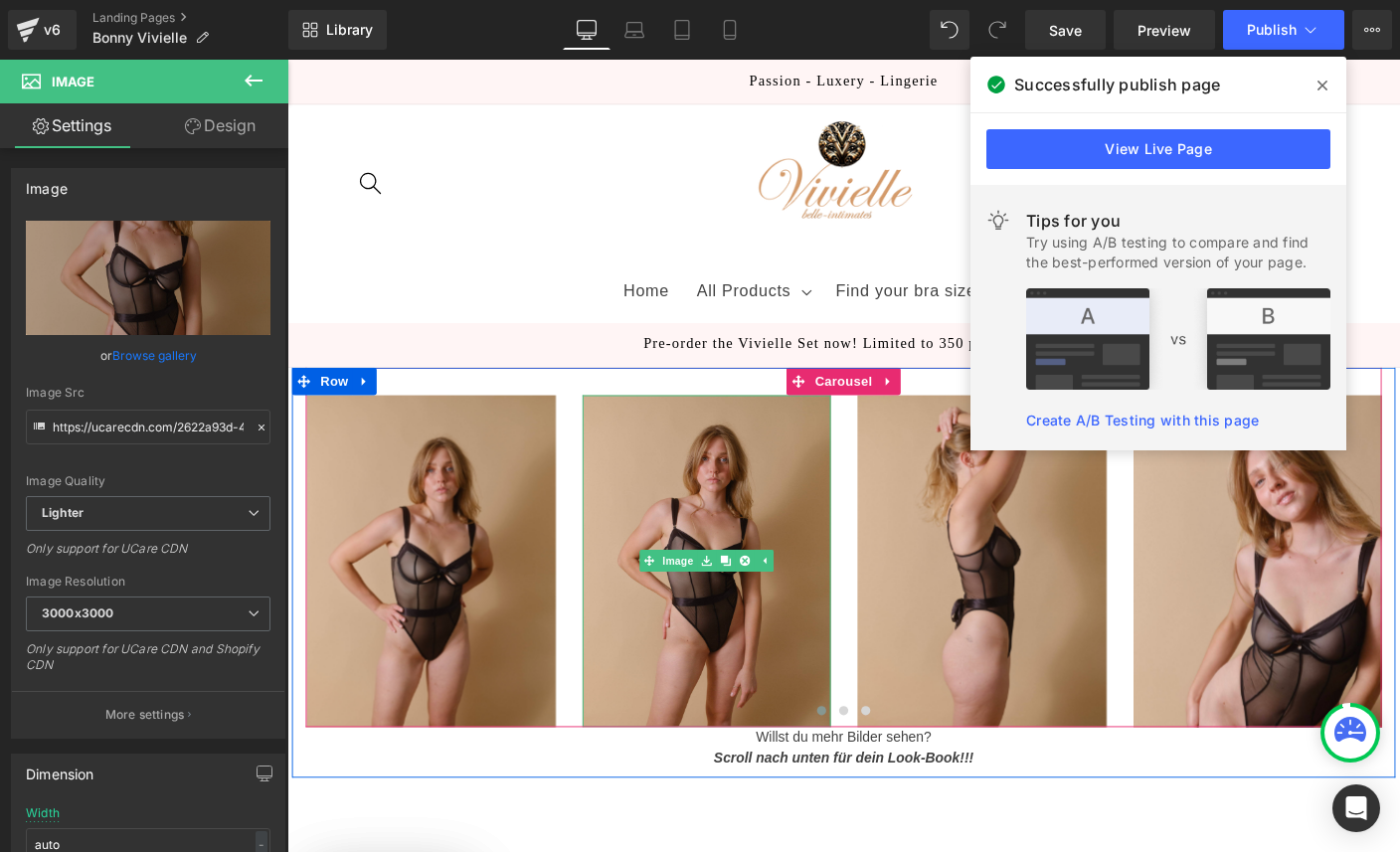 click at bounding box center [741, 601] 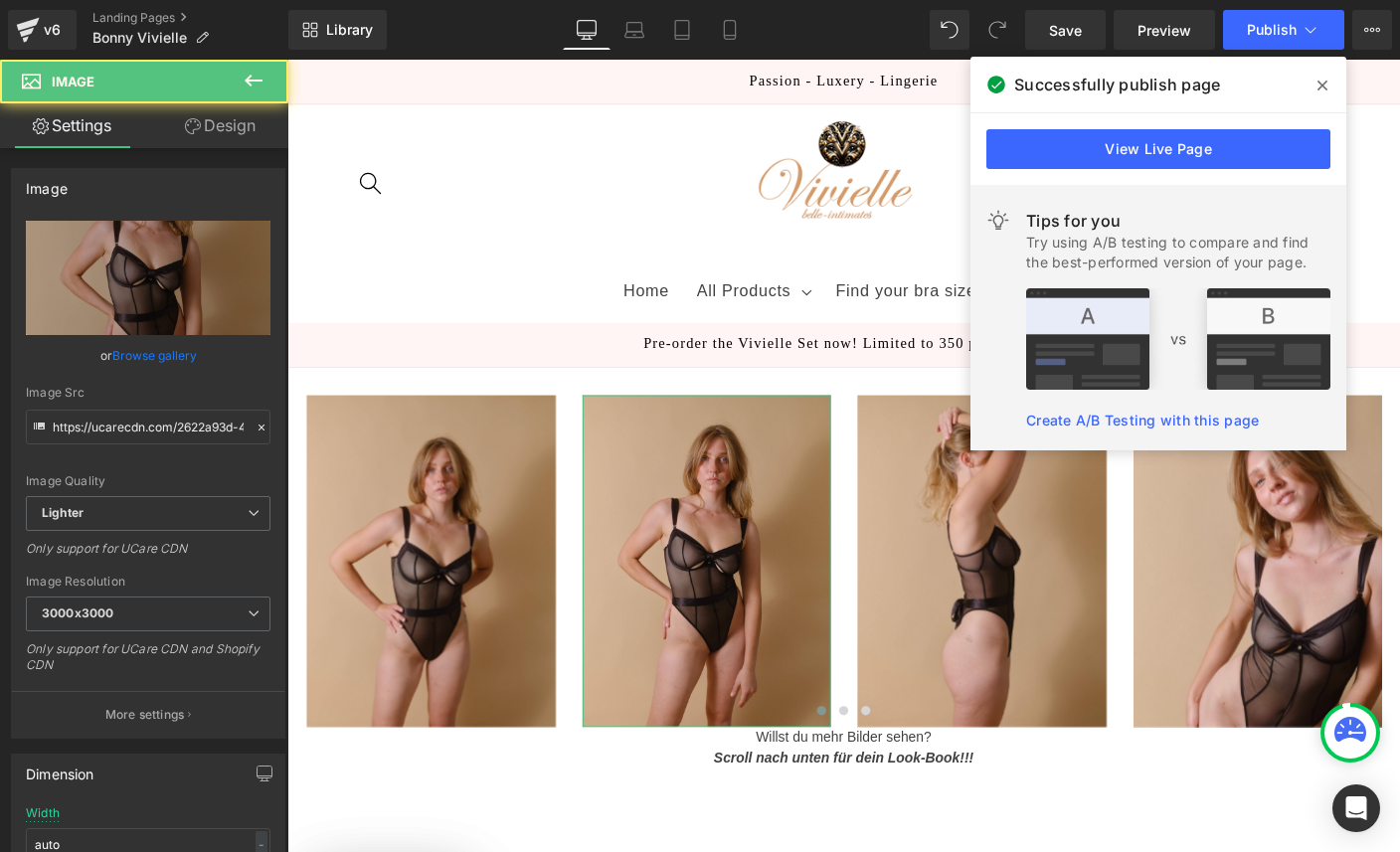 click on "Browse gallery" at bounding box center (154, 355) 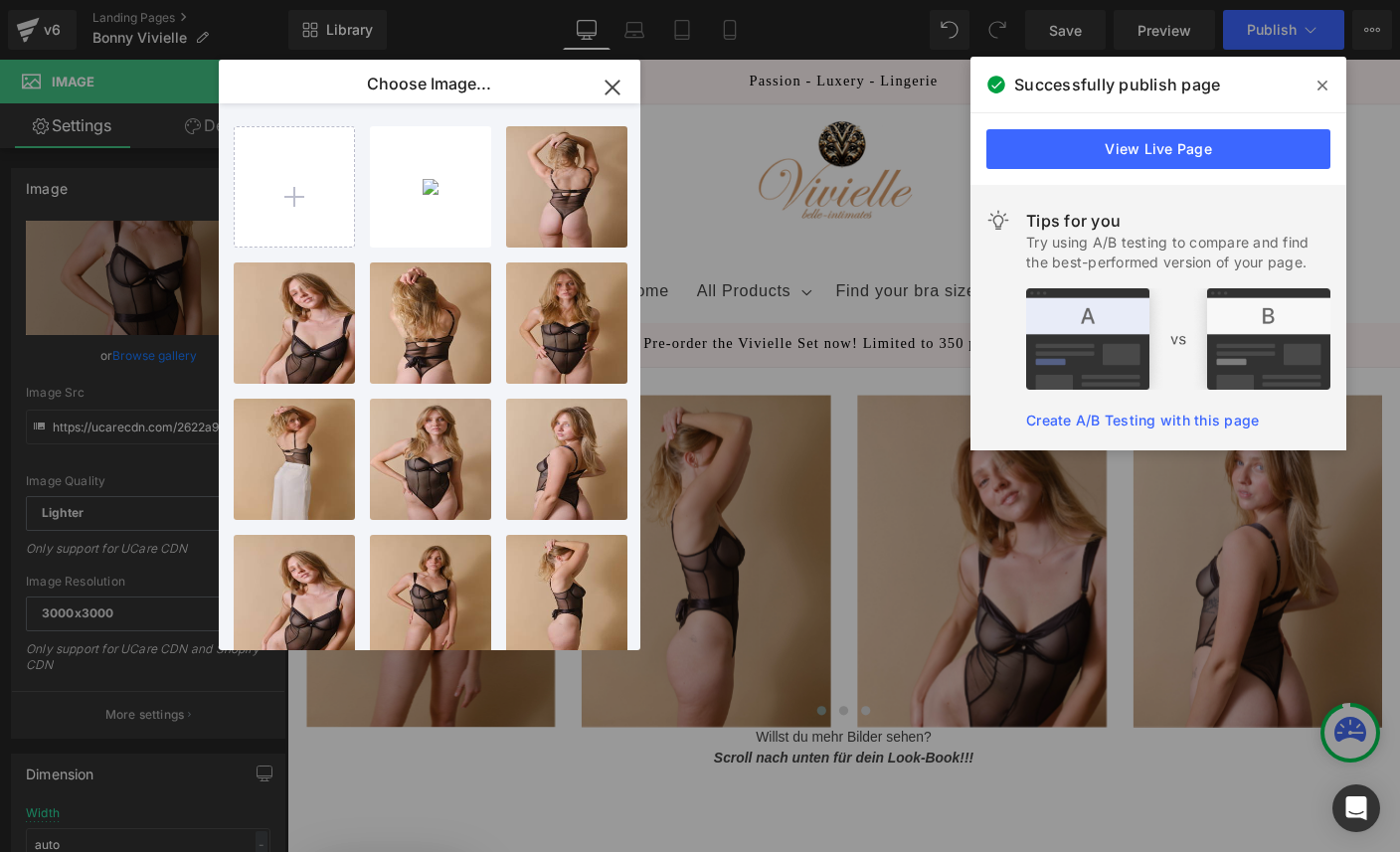 click on "IMG_244...2448.jpeg 499.40 KB" at bounding box center (0, 0) 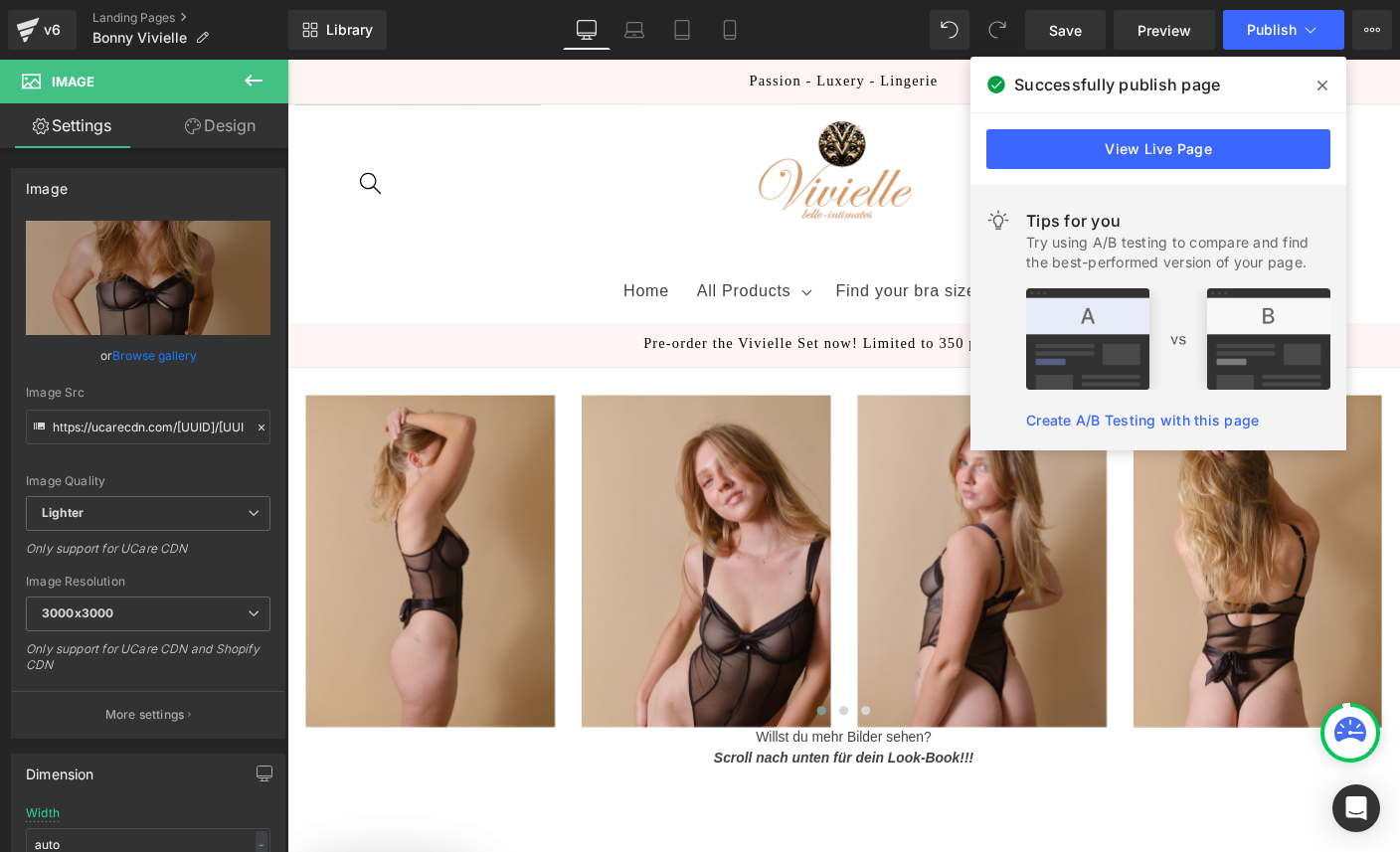 click at bounding box center [441, 601] 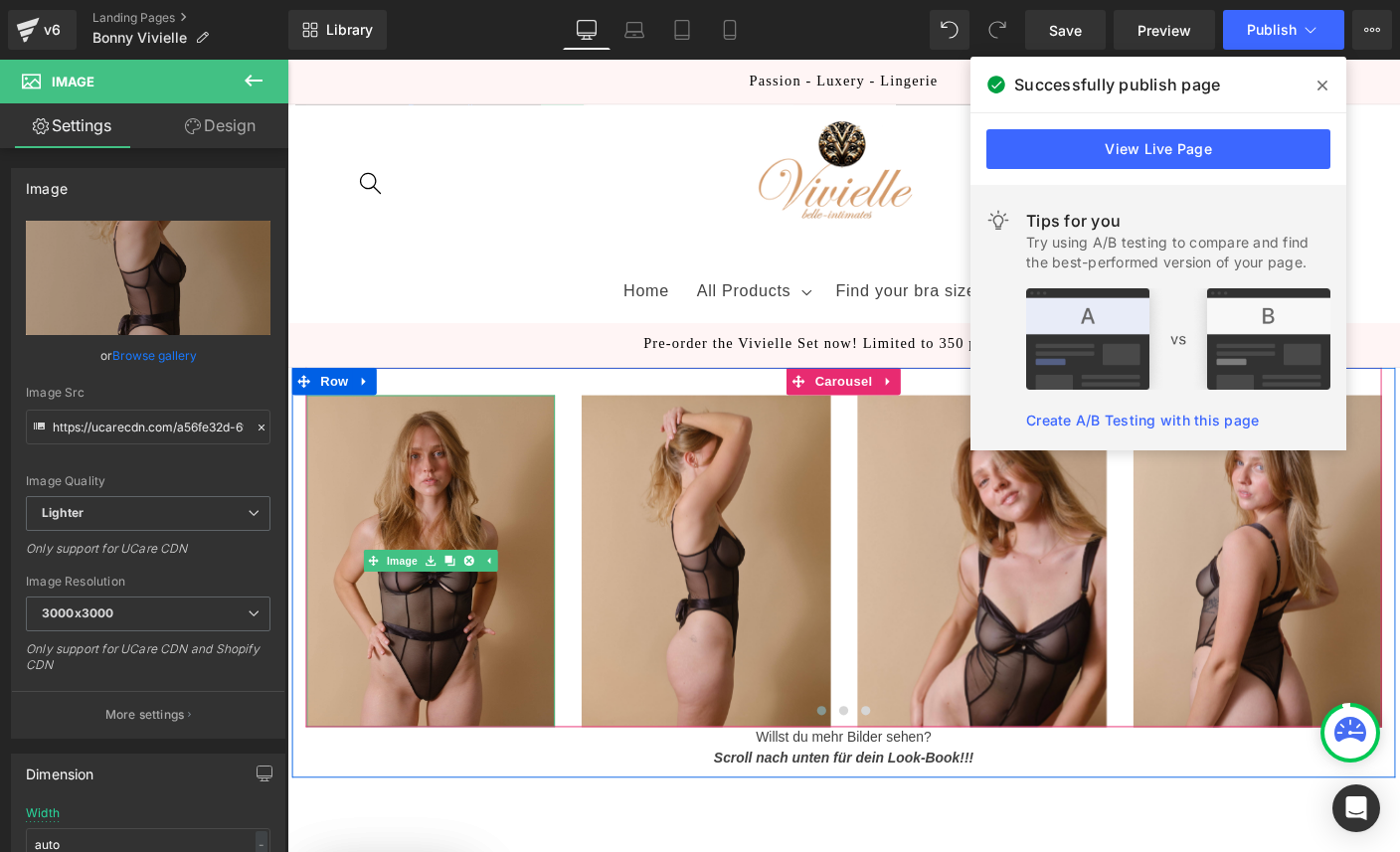 click at bounding box center (442, 601) 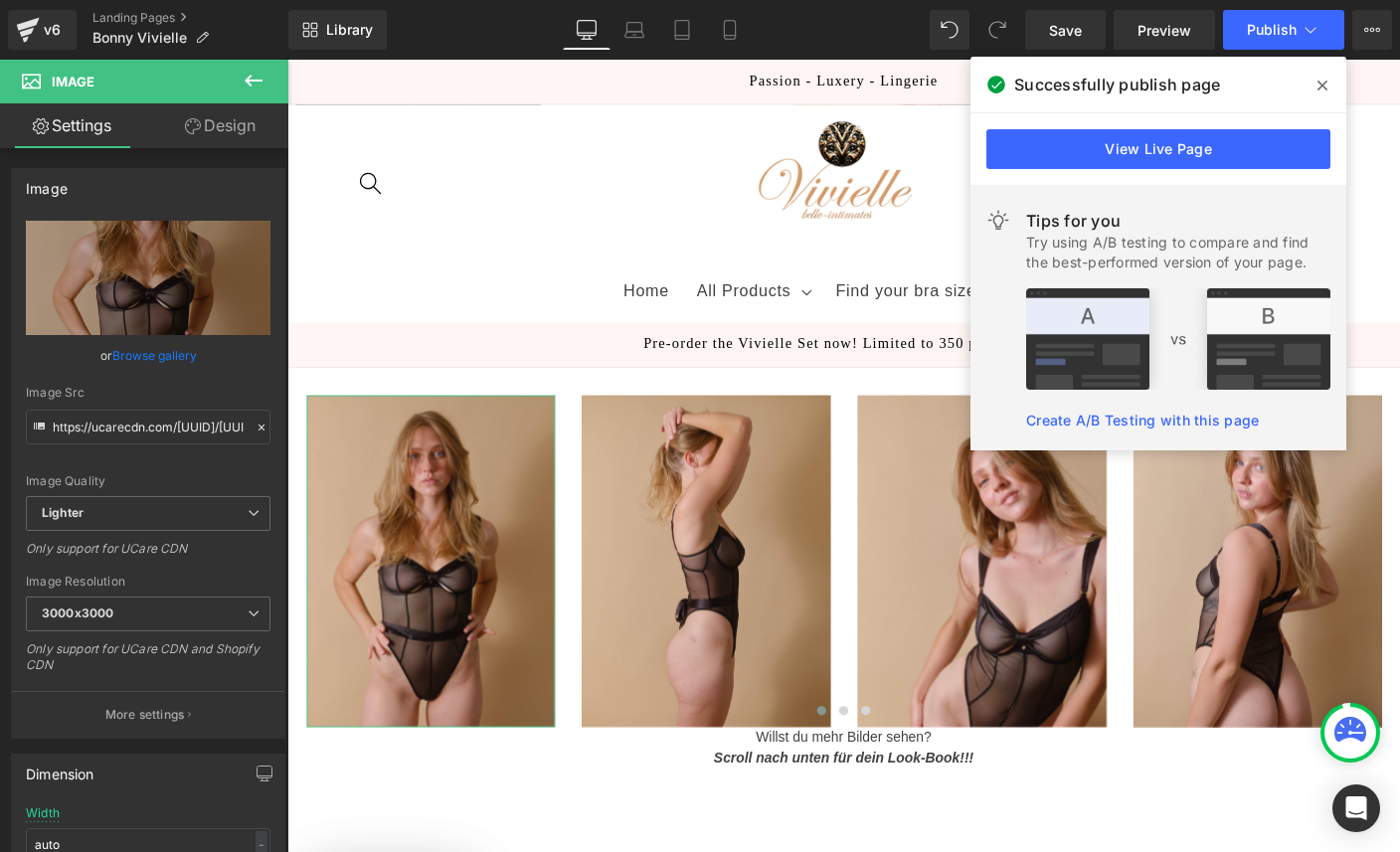 click on "Browse gallery" at bounding box center (154, 355) 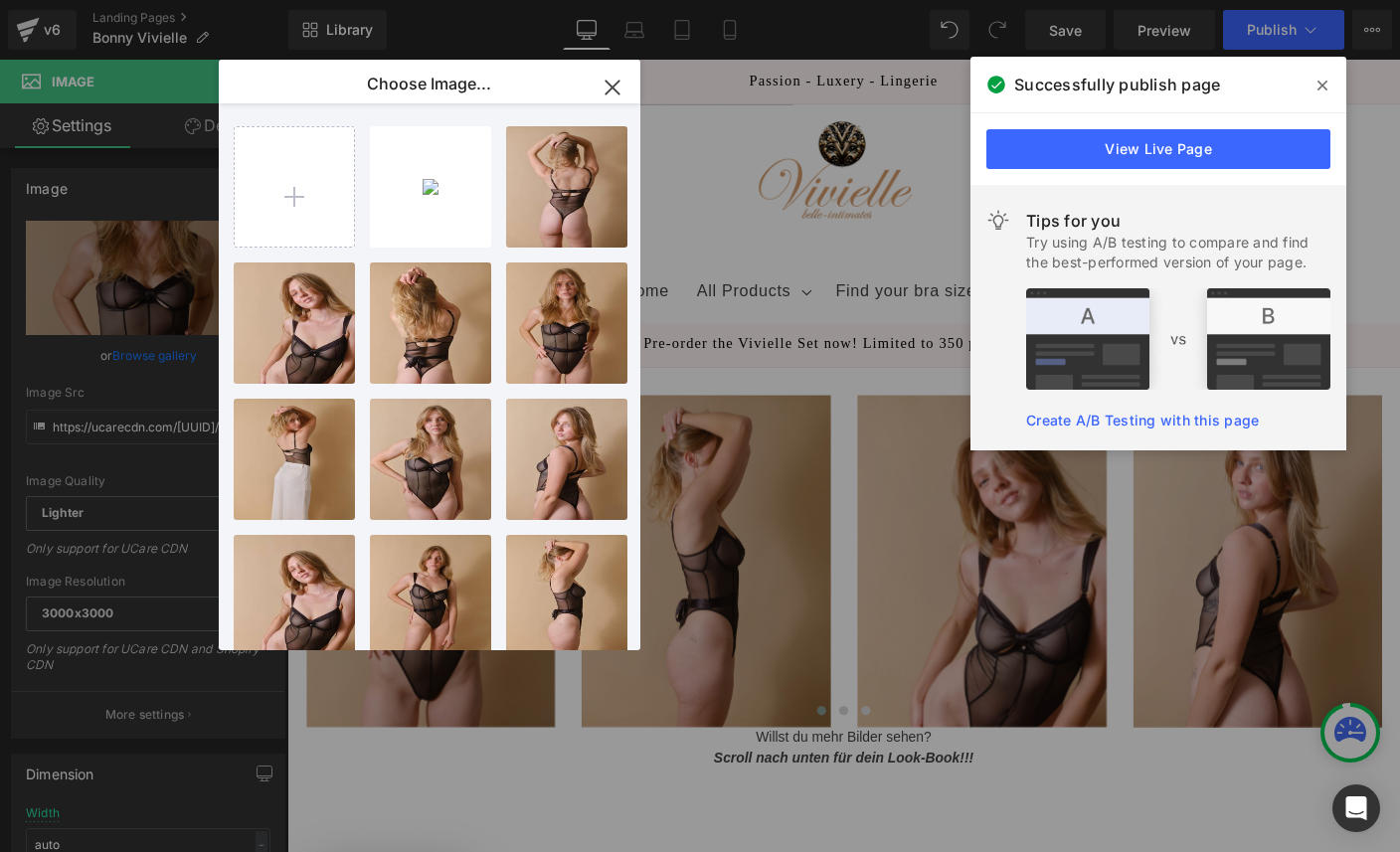 click on "IMG_245...2453.jpeg 521.76 KB" at bounding box center [0, 0] 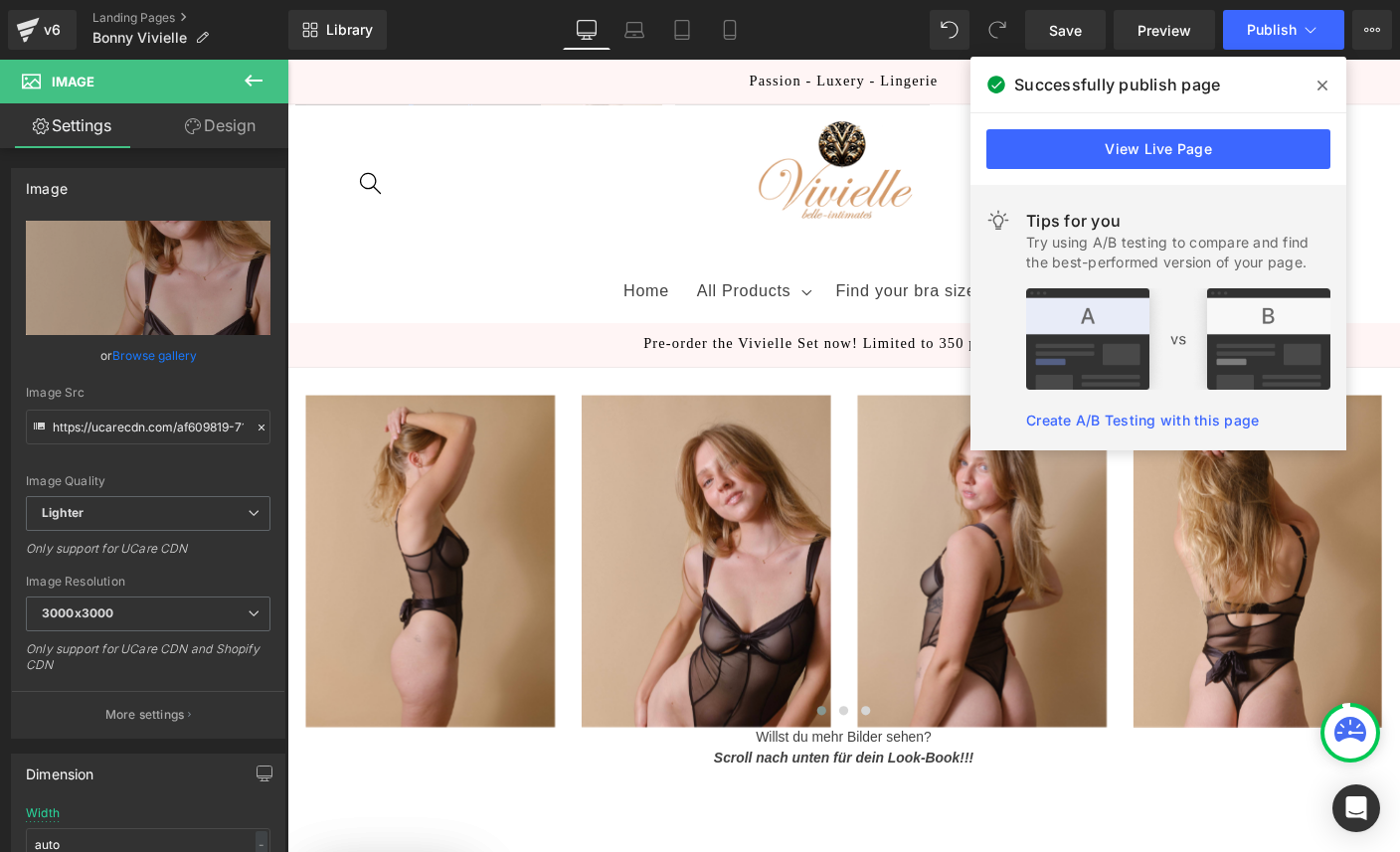 click on "Browse gallery" at bounding box center [154, 355] 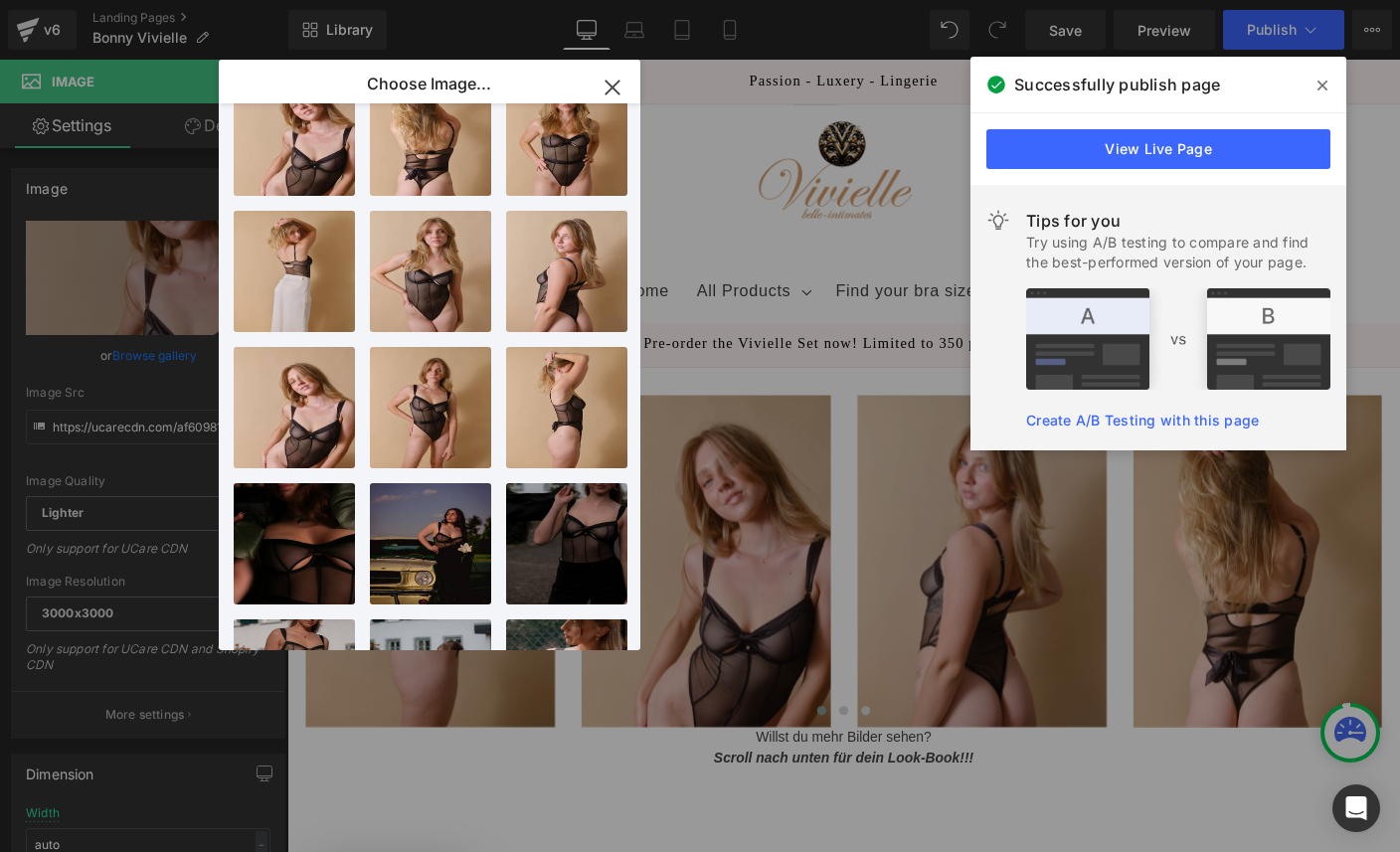 scroll, scrollTop: 182, scrollLeft: 0, axis: vertical 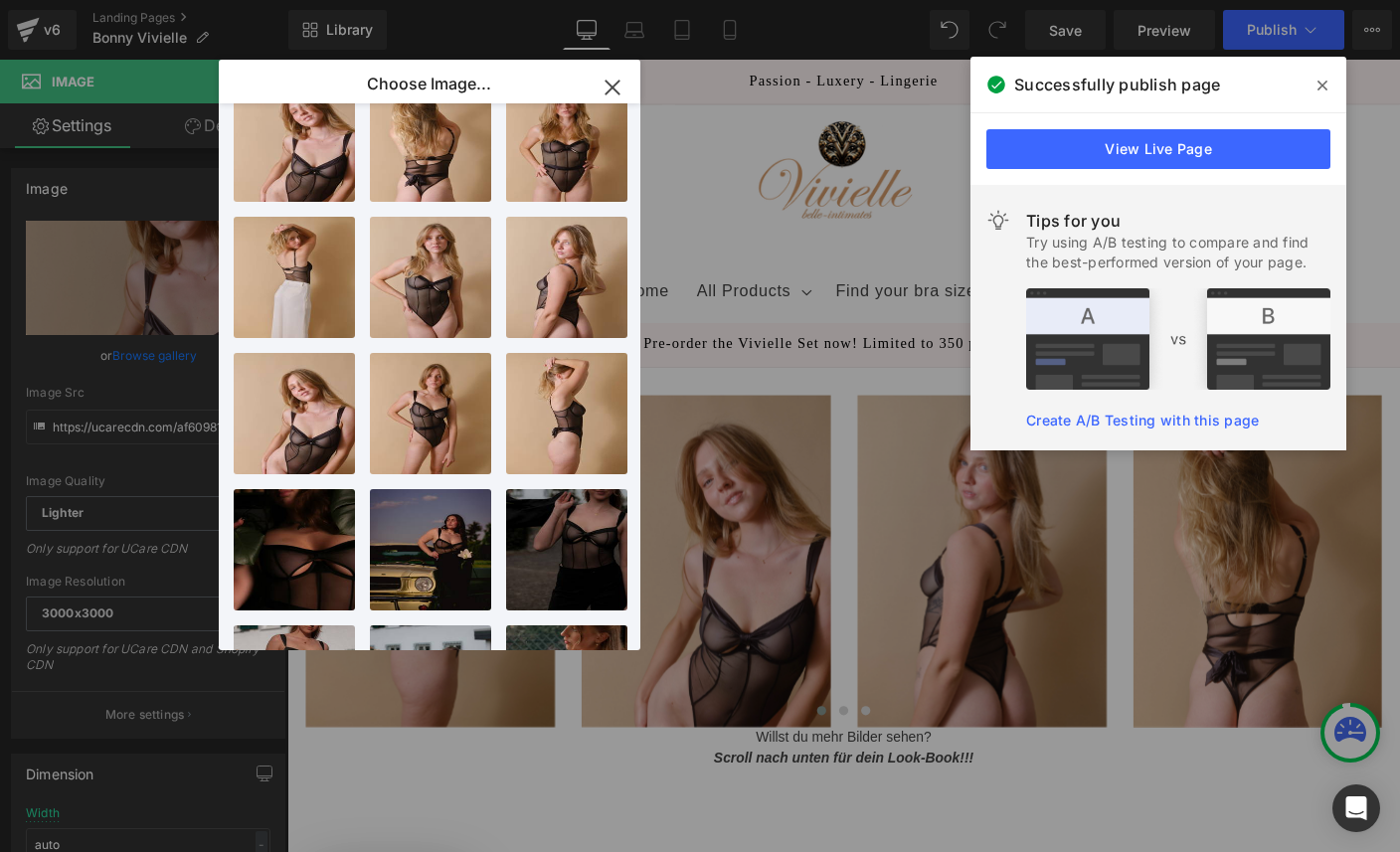 click on "IMG_245...2456.jpeg 381.45 KB" at bounding box center [0, 0] 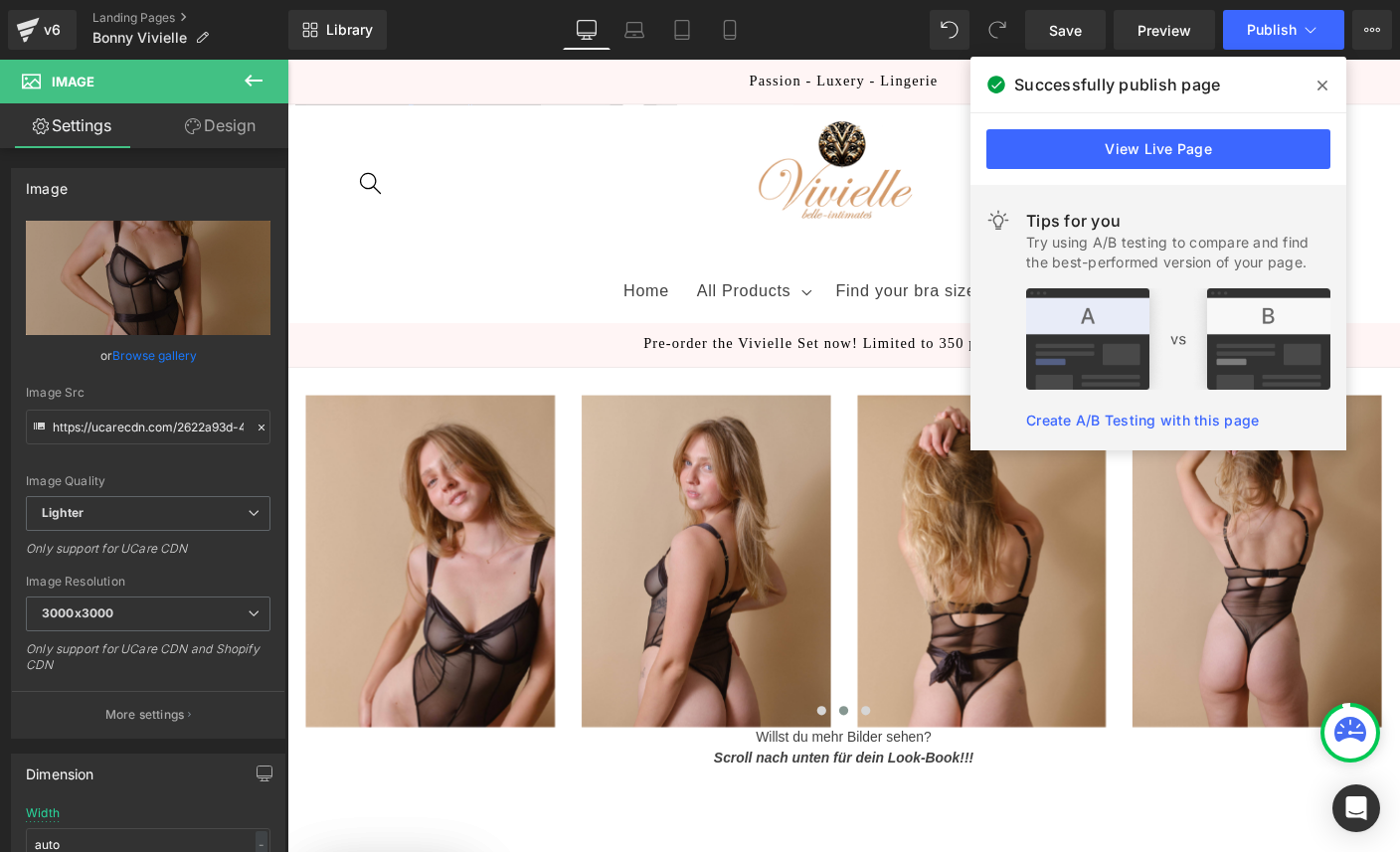 click on "Browse gallery" at bounding box center (154, 355) 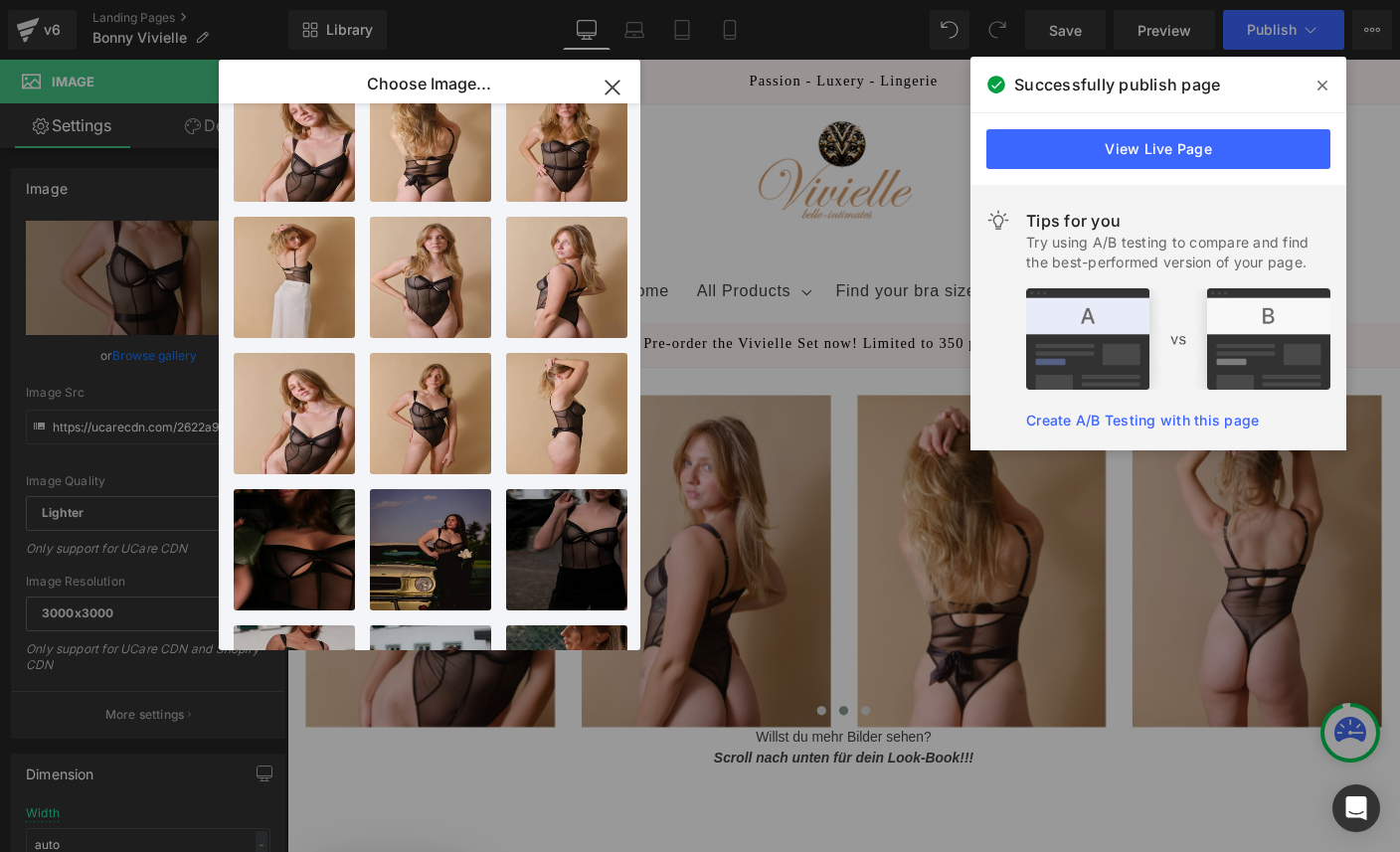 click on "IMG_245...2456.jpeg 381.45 KB" at bounding box center [0, 0] 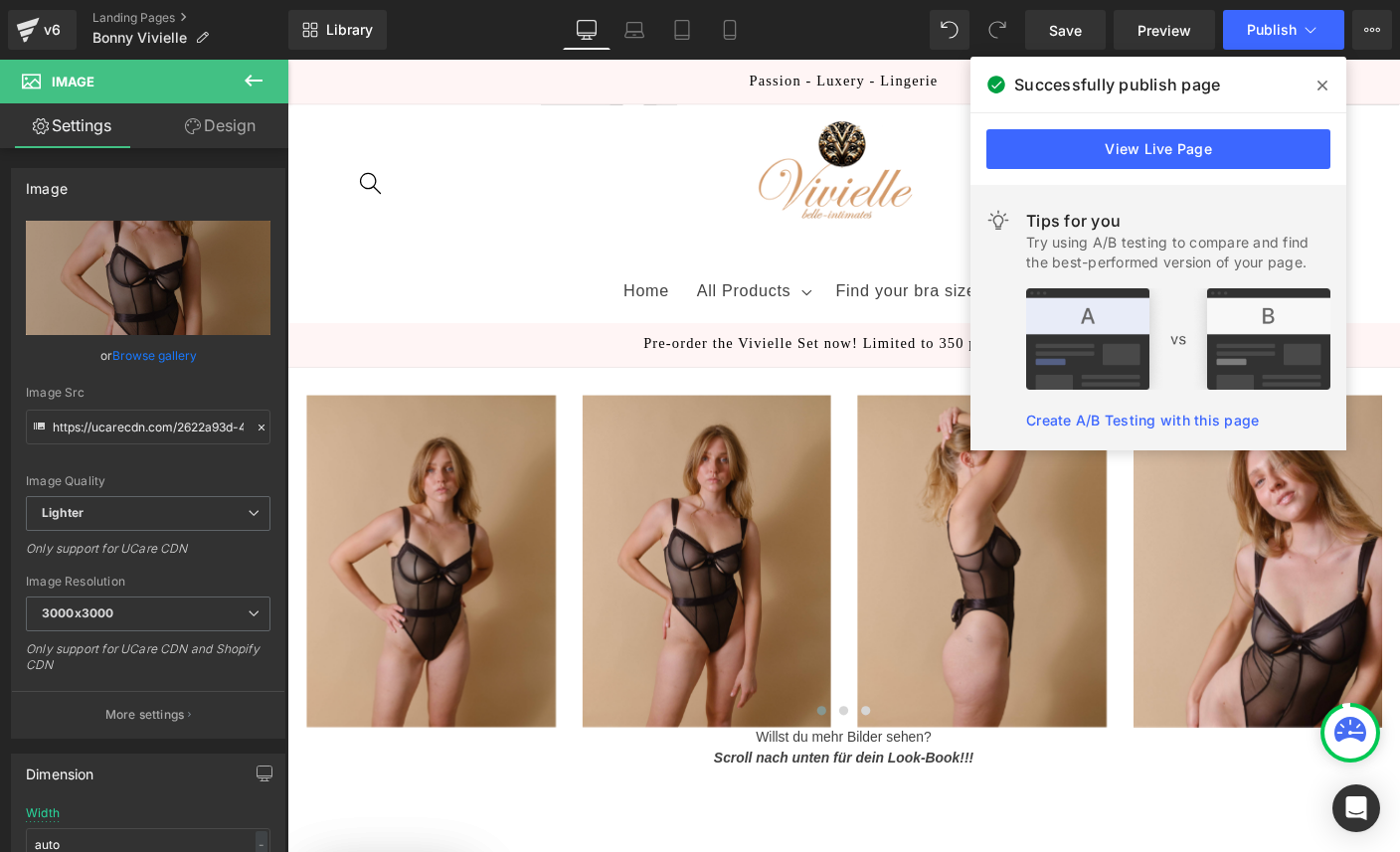 scroll, scrollTop: 0, scrollLeft: 0, axis: both 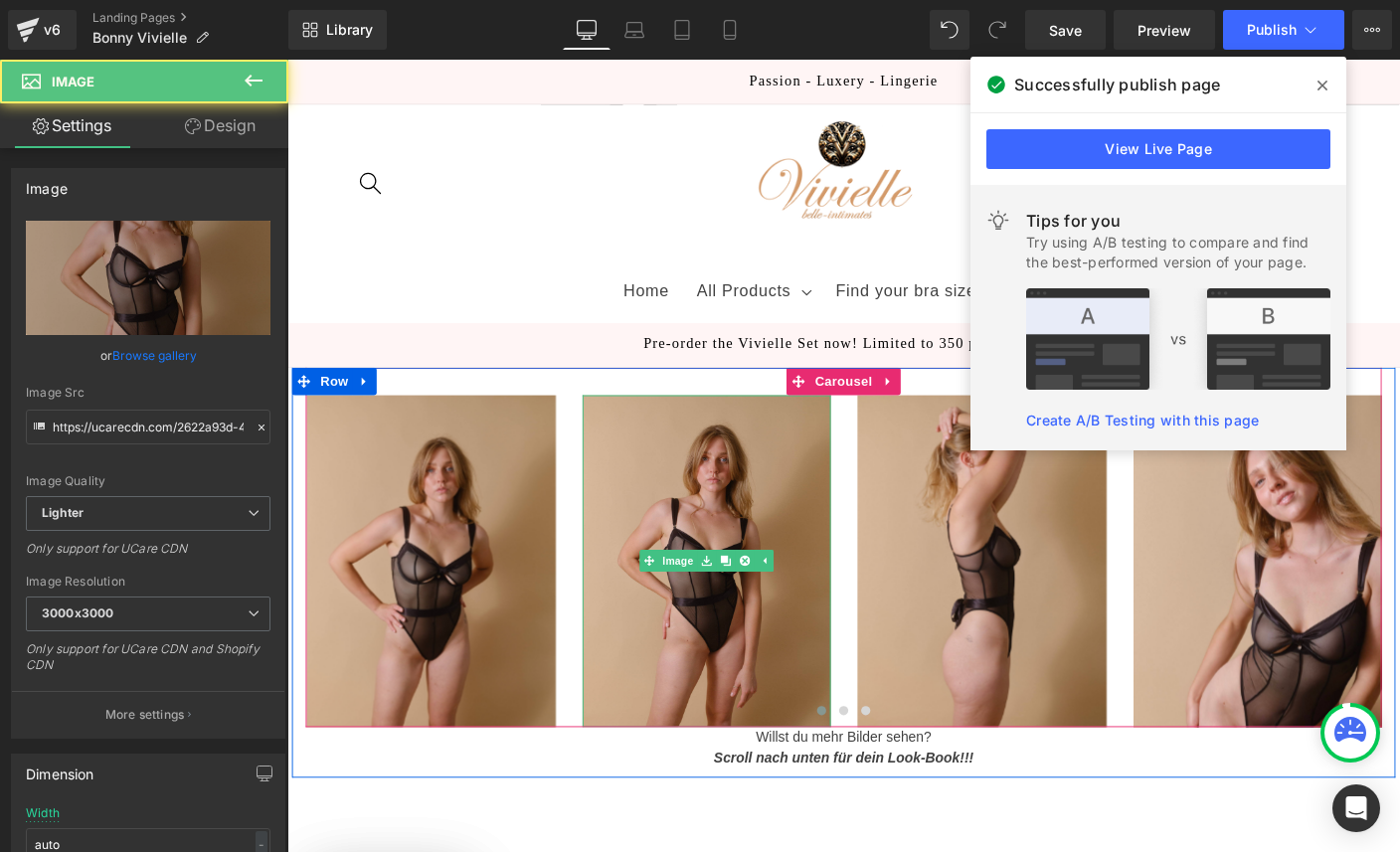 click on "Browse gallery" at bounding box center [154, 355] 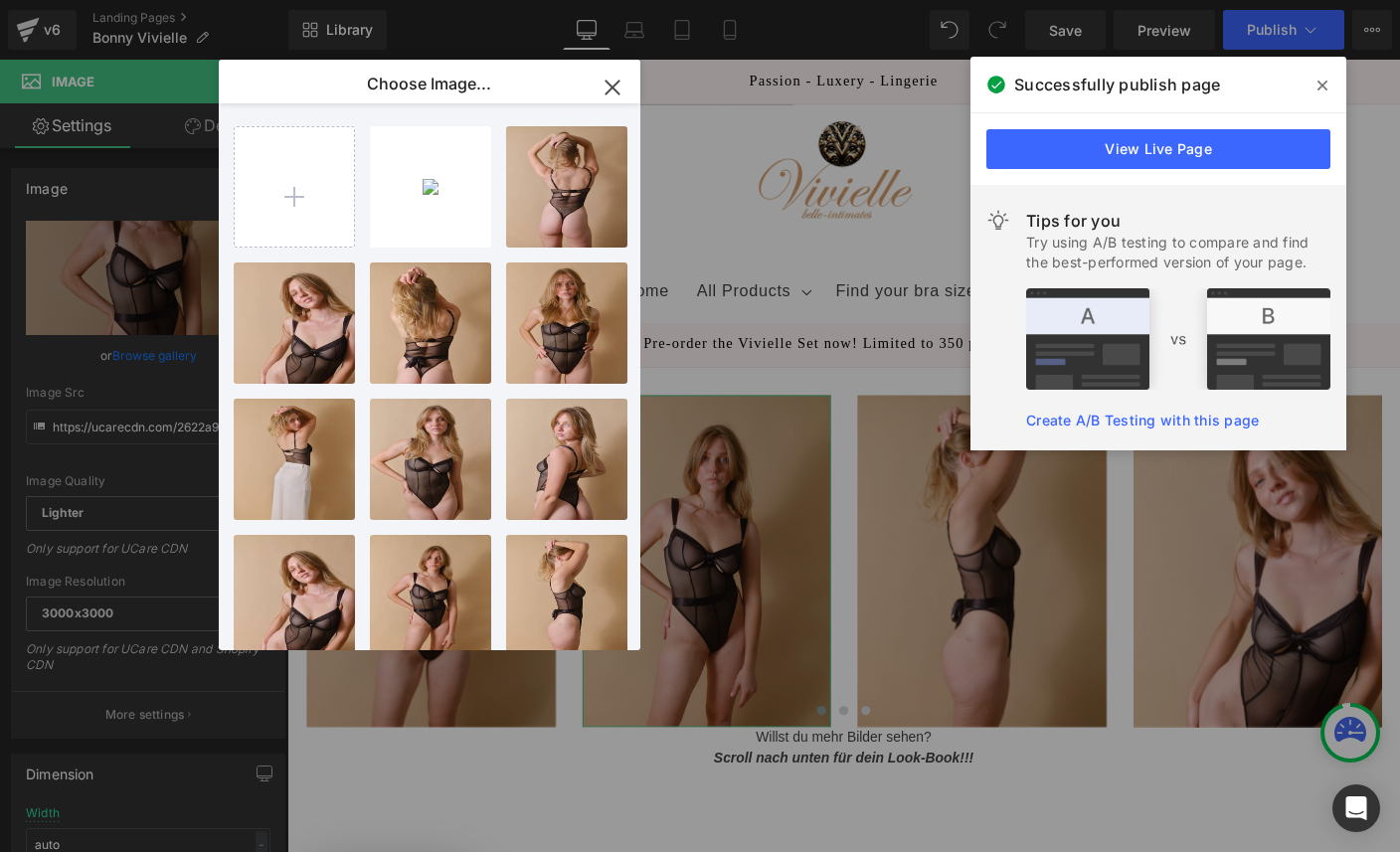 scroll, scrollTop: 0, scrollLeft: 0, axis: both 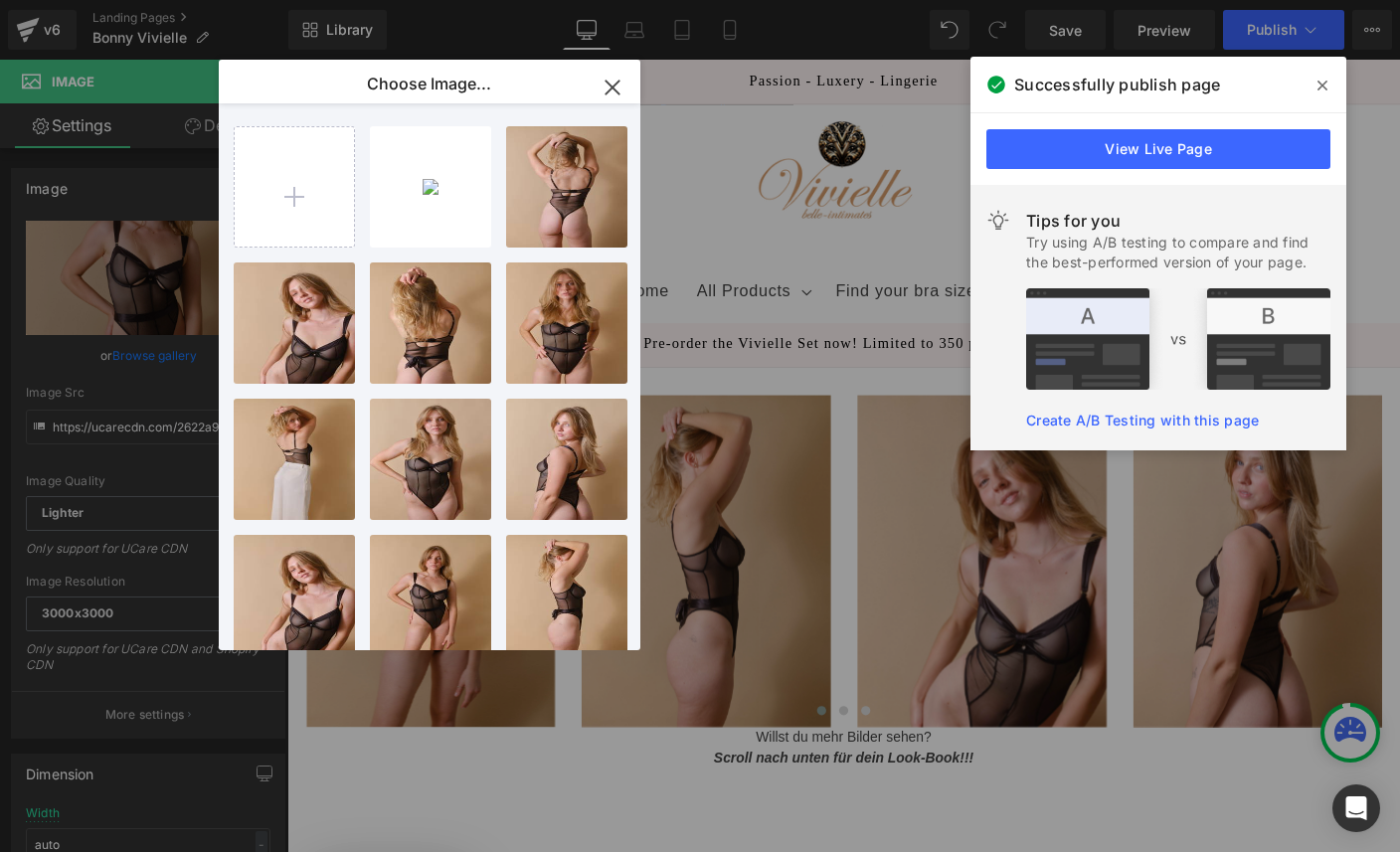 click on "IMG_245...2453.jpeg 521.76 KB" at bounding box center [0, 0] 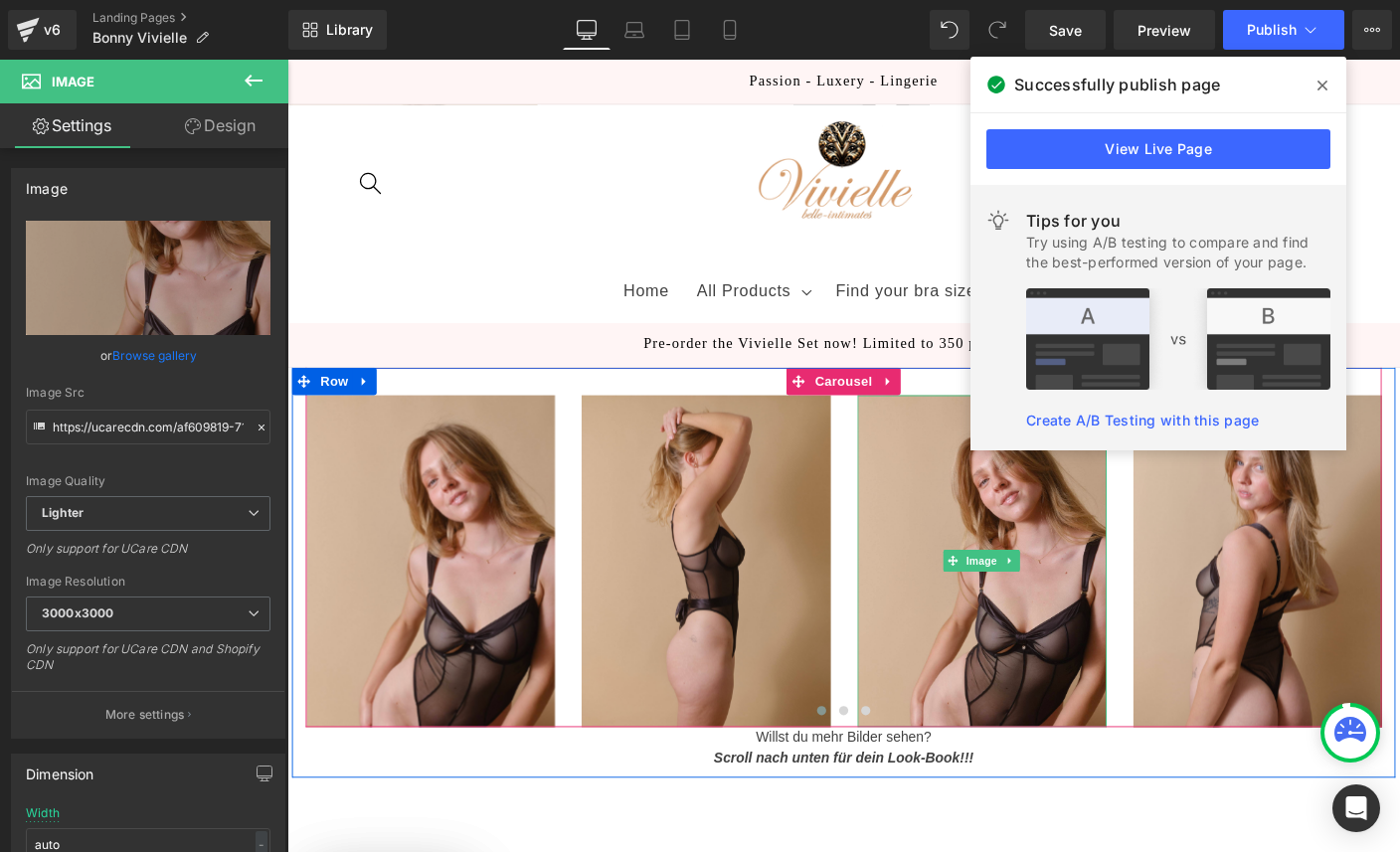 click on "Browse gallery" at bounding box center (154, 355) 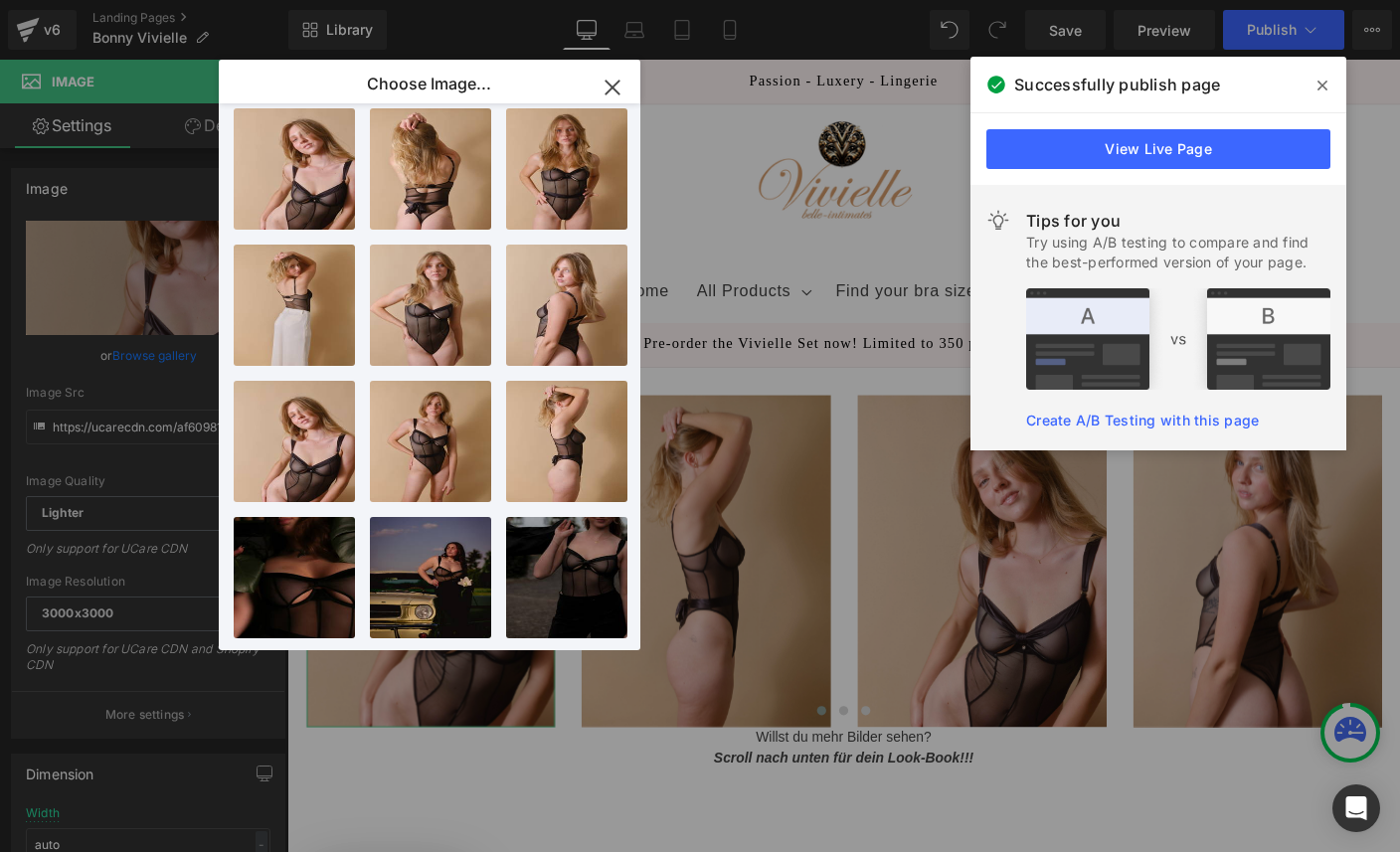 scroll, scrollTop: 159, scrollLeft: 0, axis: vertical 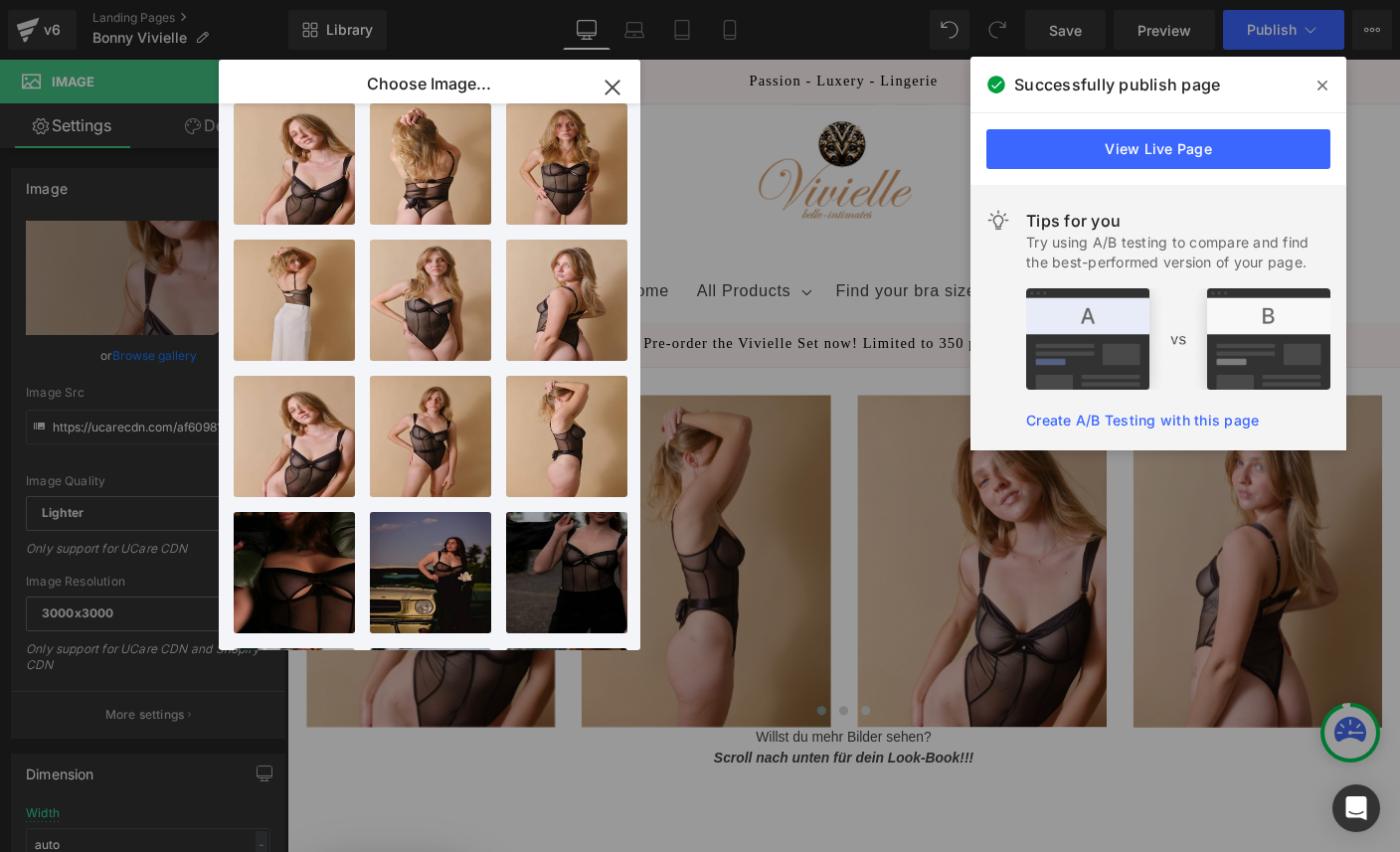click on "IMG_245...2456.jpeg 381.45 KB" at bounding box center (0, 0) 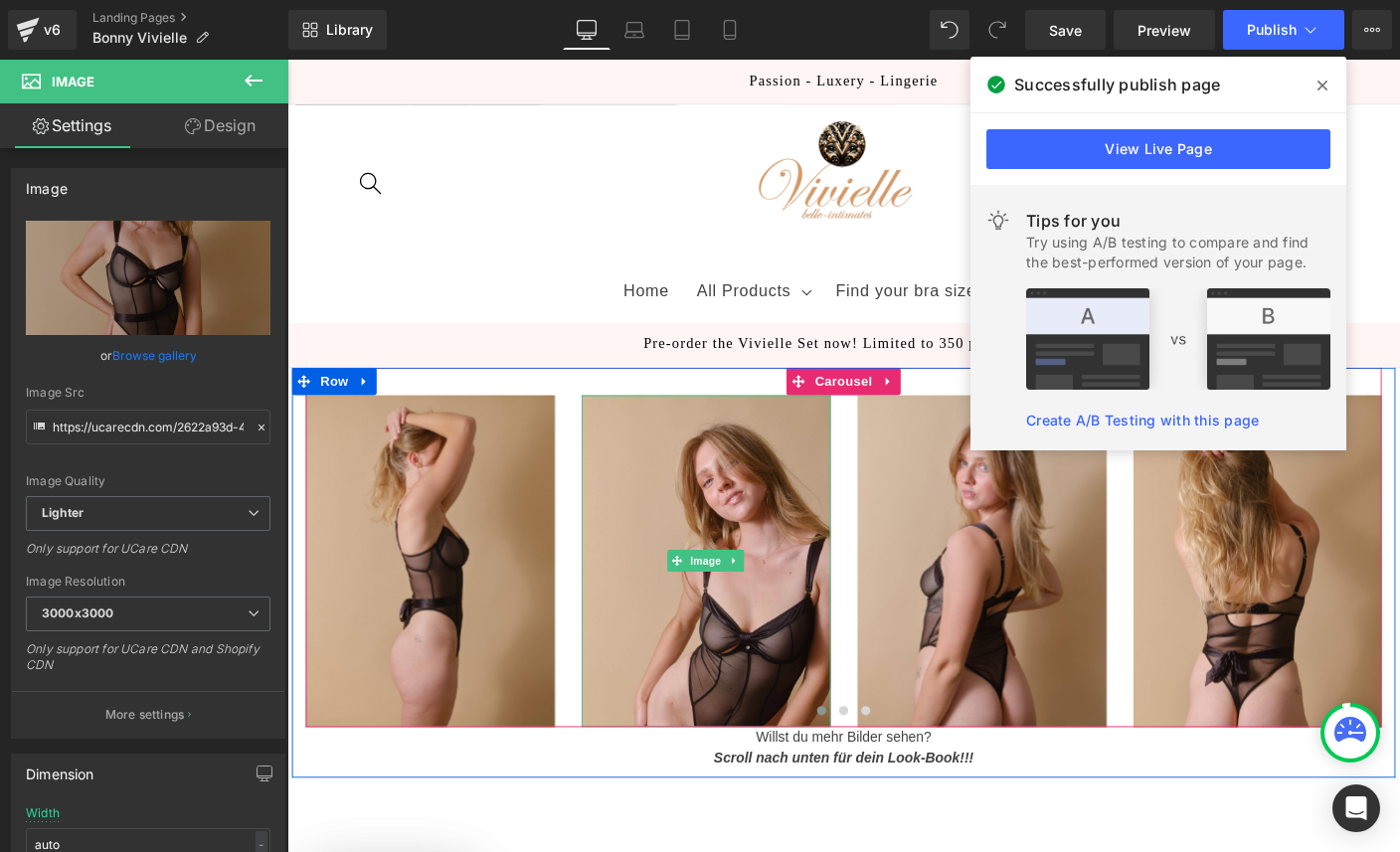 click at bounding box center [740, 601] 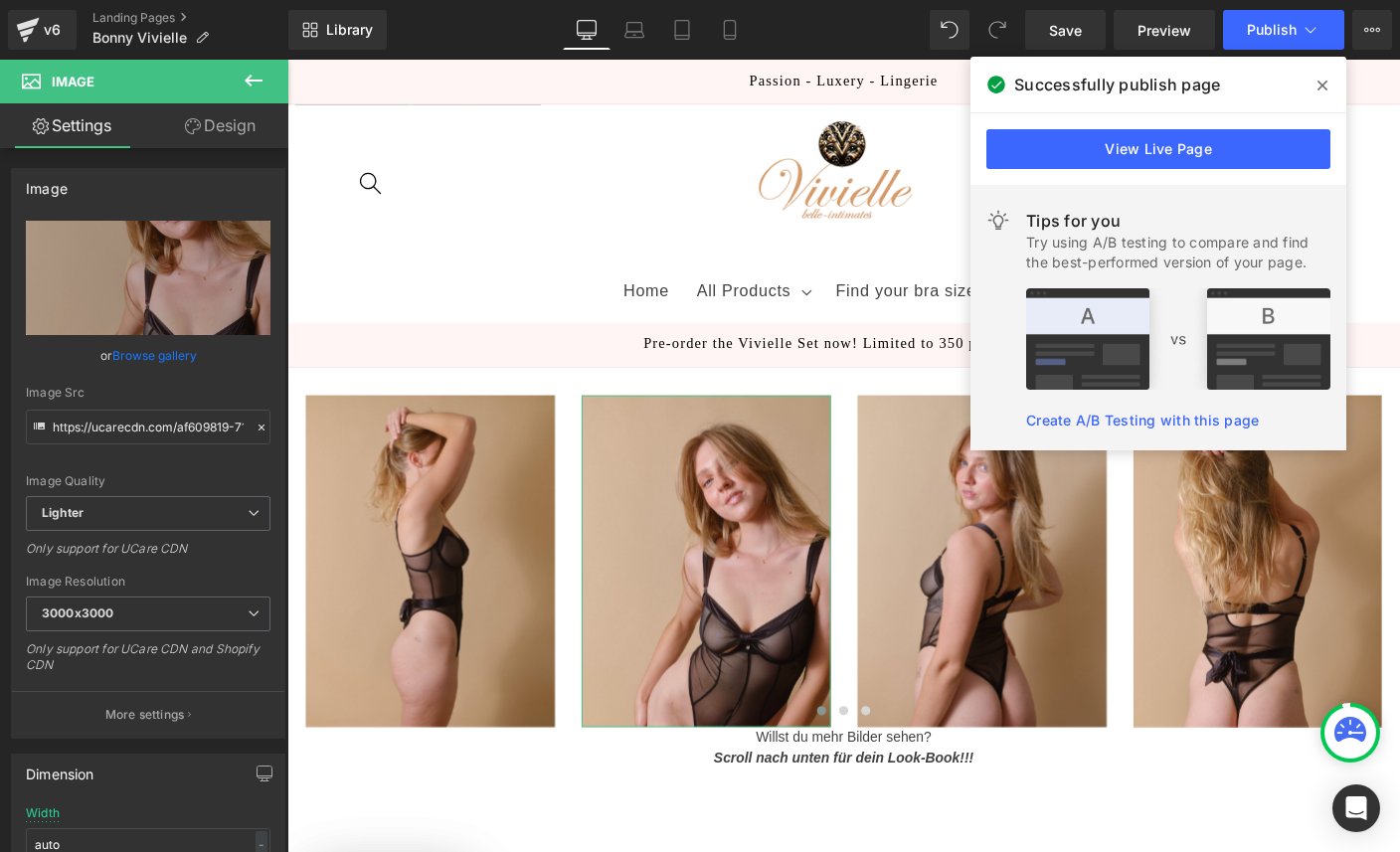 click on "Browse gallery" at bounding box center (154, 355) 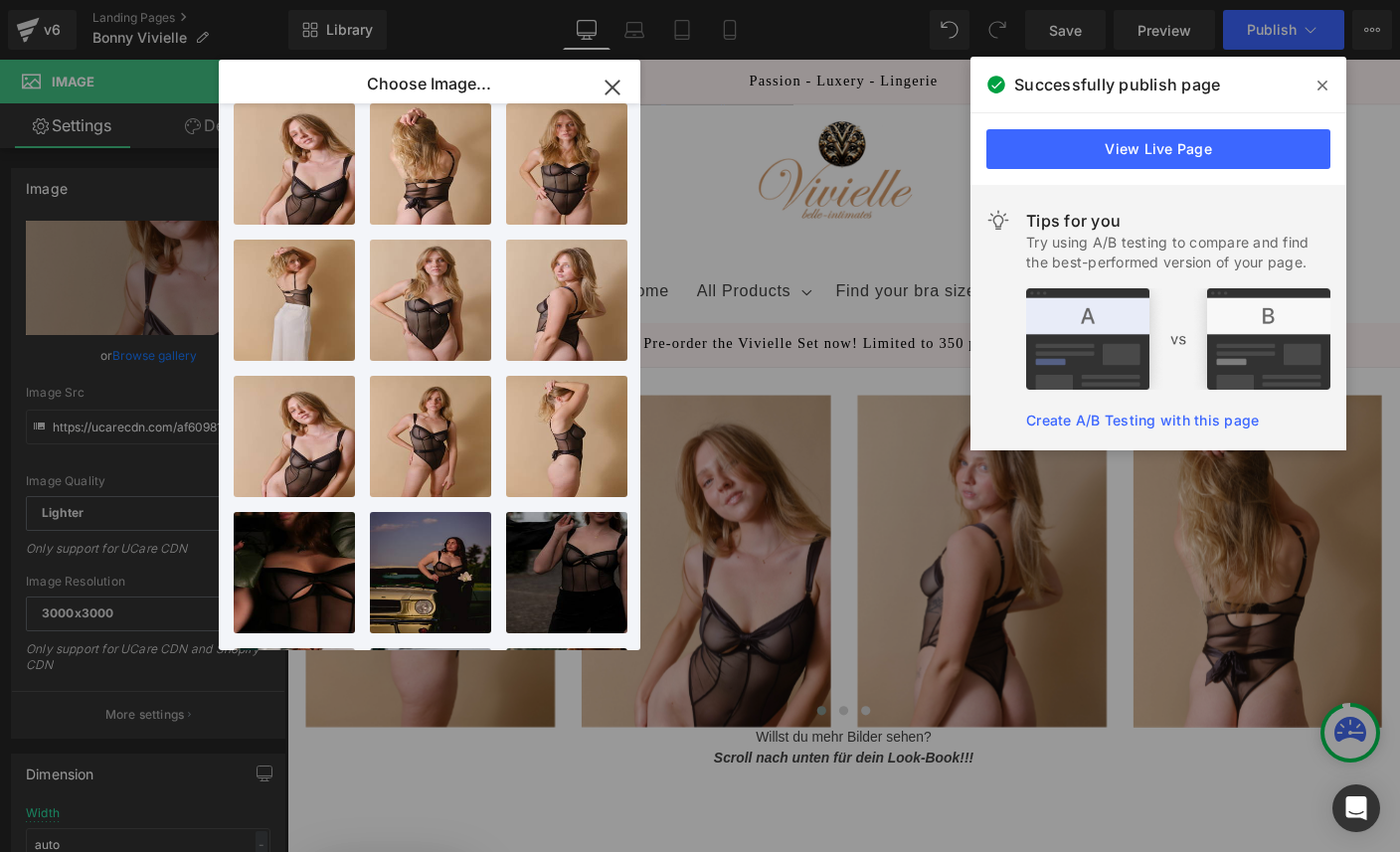 click on "IMG_245...2456.jpeg 381.45 KB" at bounding box center (0, 0) 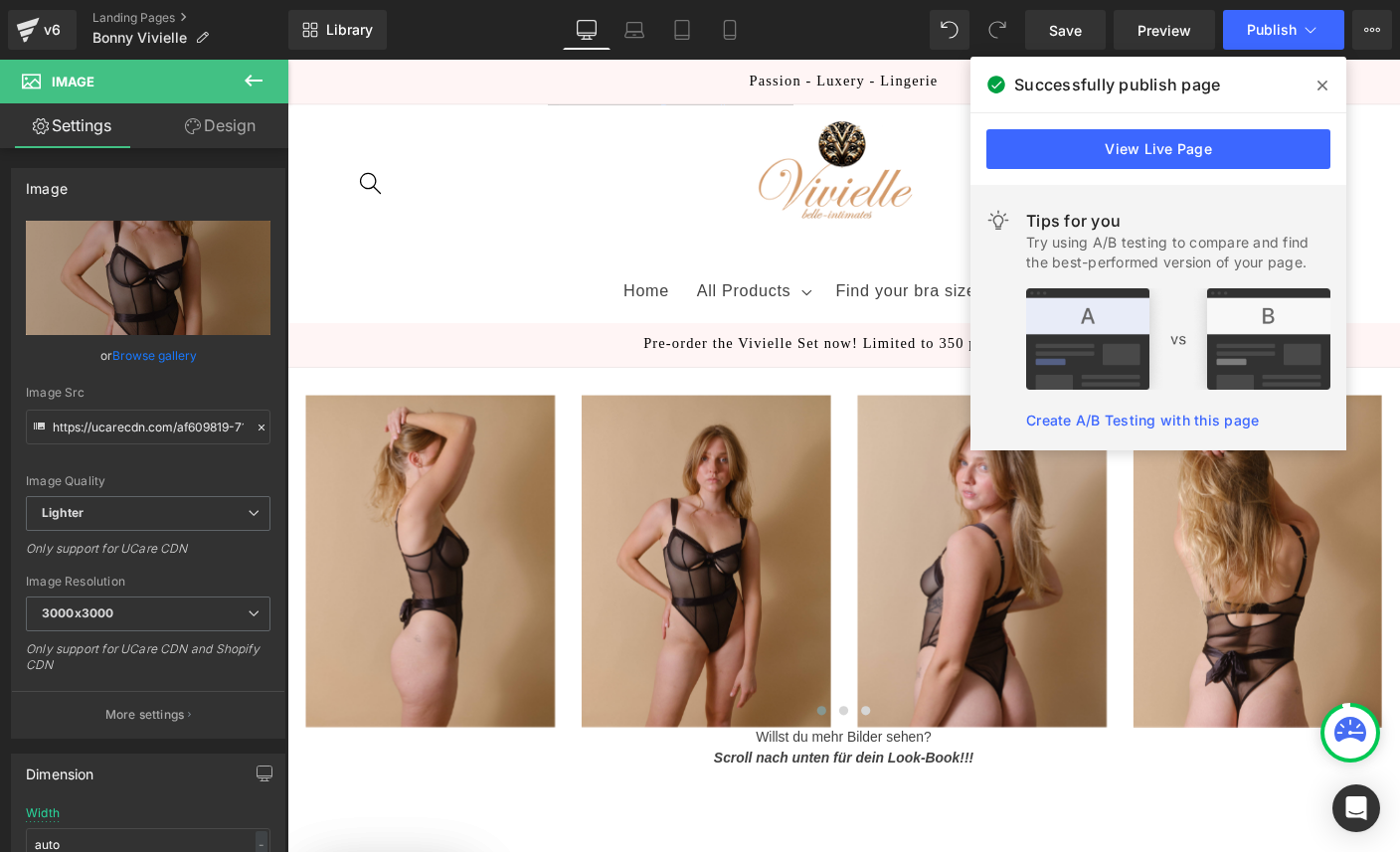 type on "https://ucarecdn.com/2622a93d-4add-4fb8-a9f6-38ed0f02c3d1/-/format/auto/-/preview/3000x3000/-/quality/lighter/IMG_2456.jpeg" 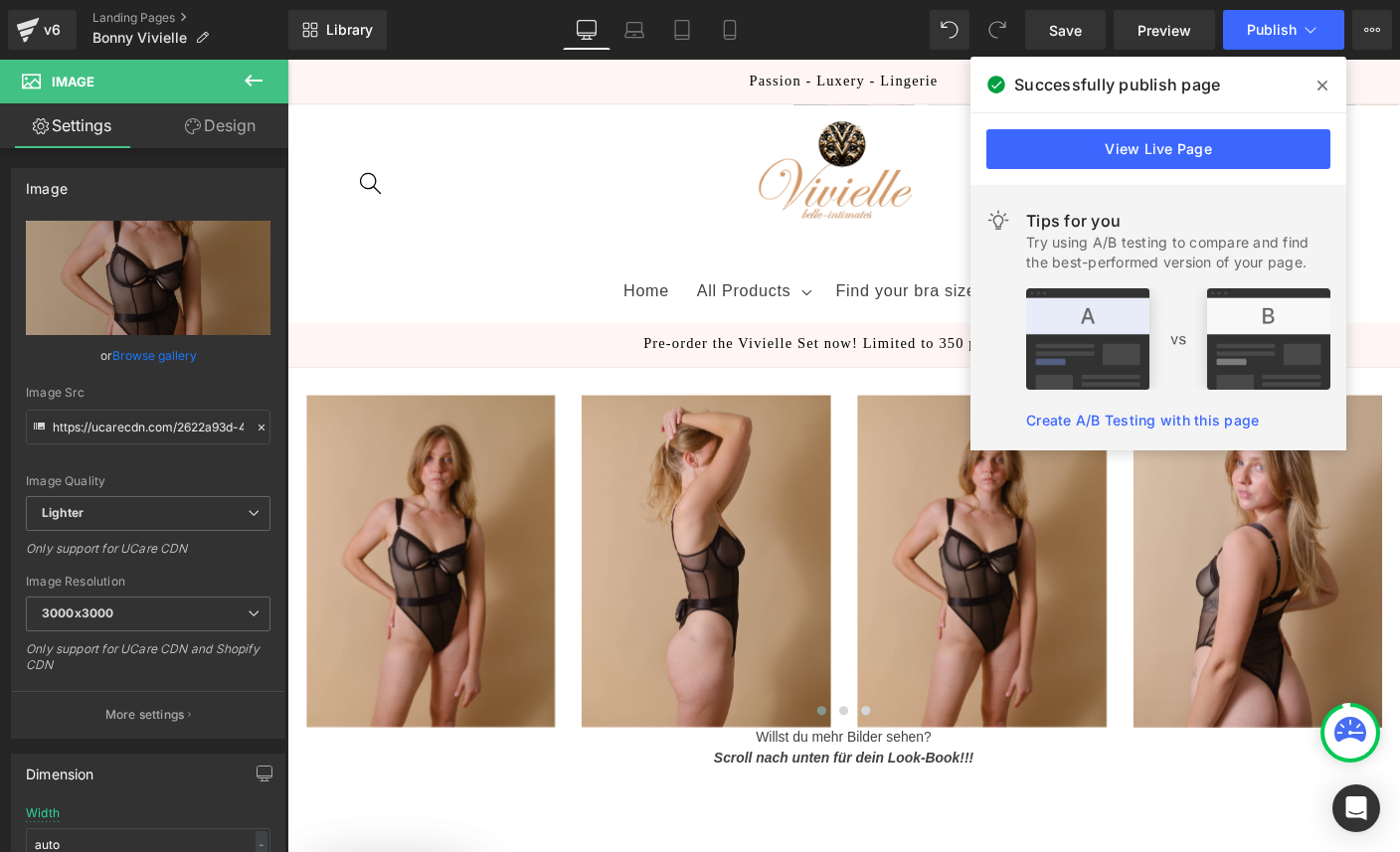 scroll, scrollTop: 0, scrollLeft: 0, axis: both 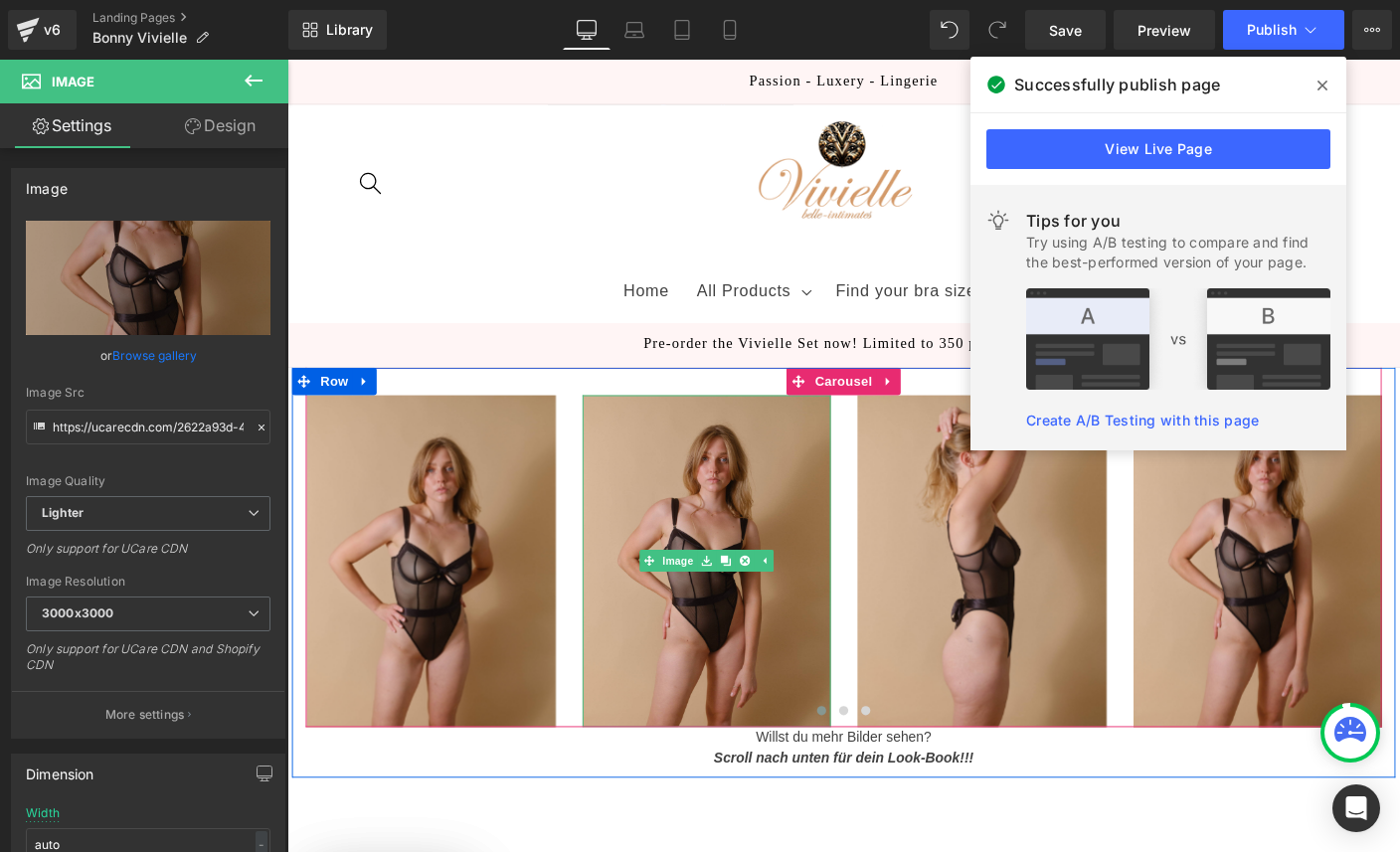 click at bounding box center (741, 601) 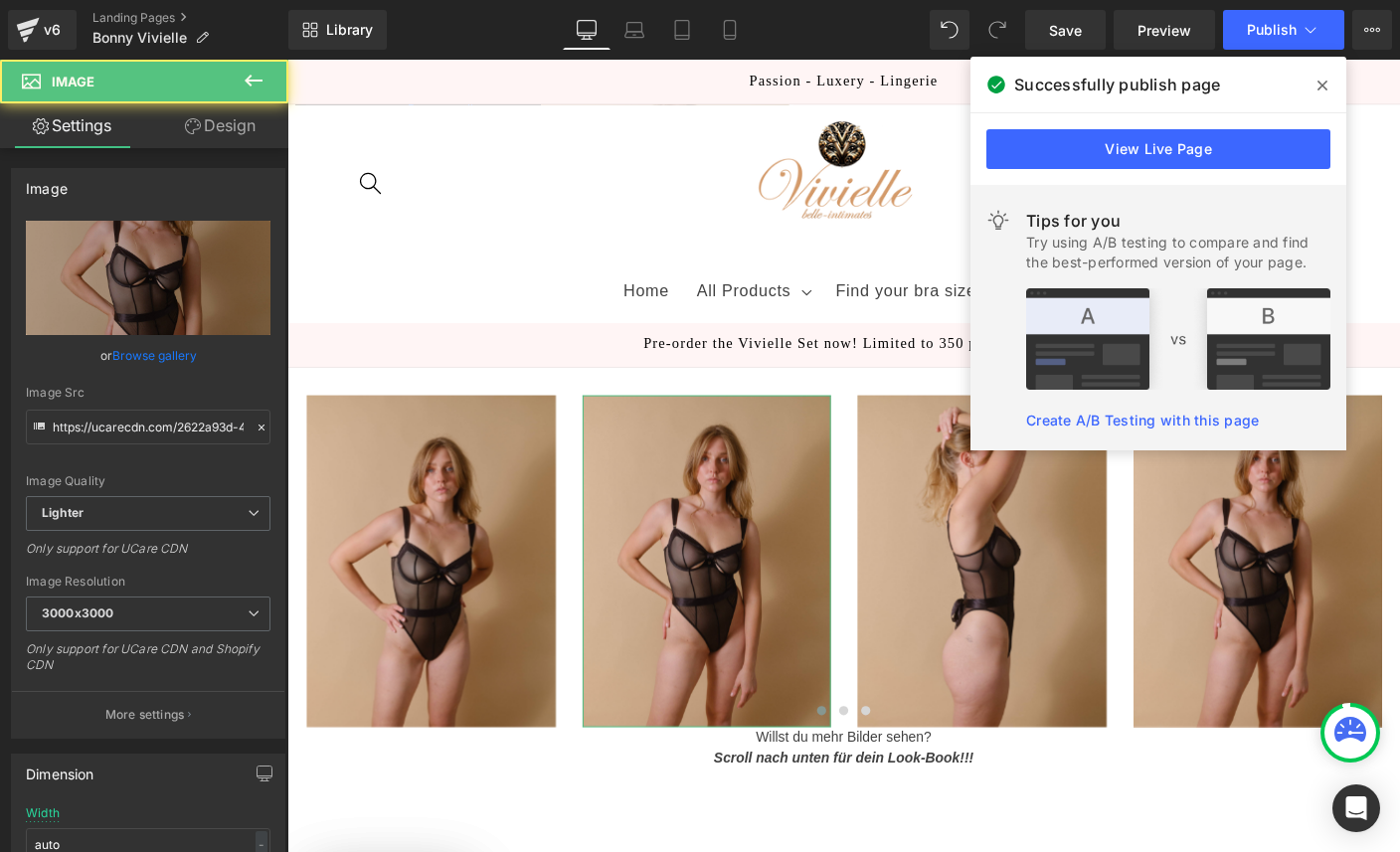 click on "Browse gallery" at bounding box center [154, 355] 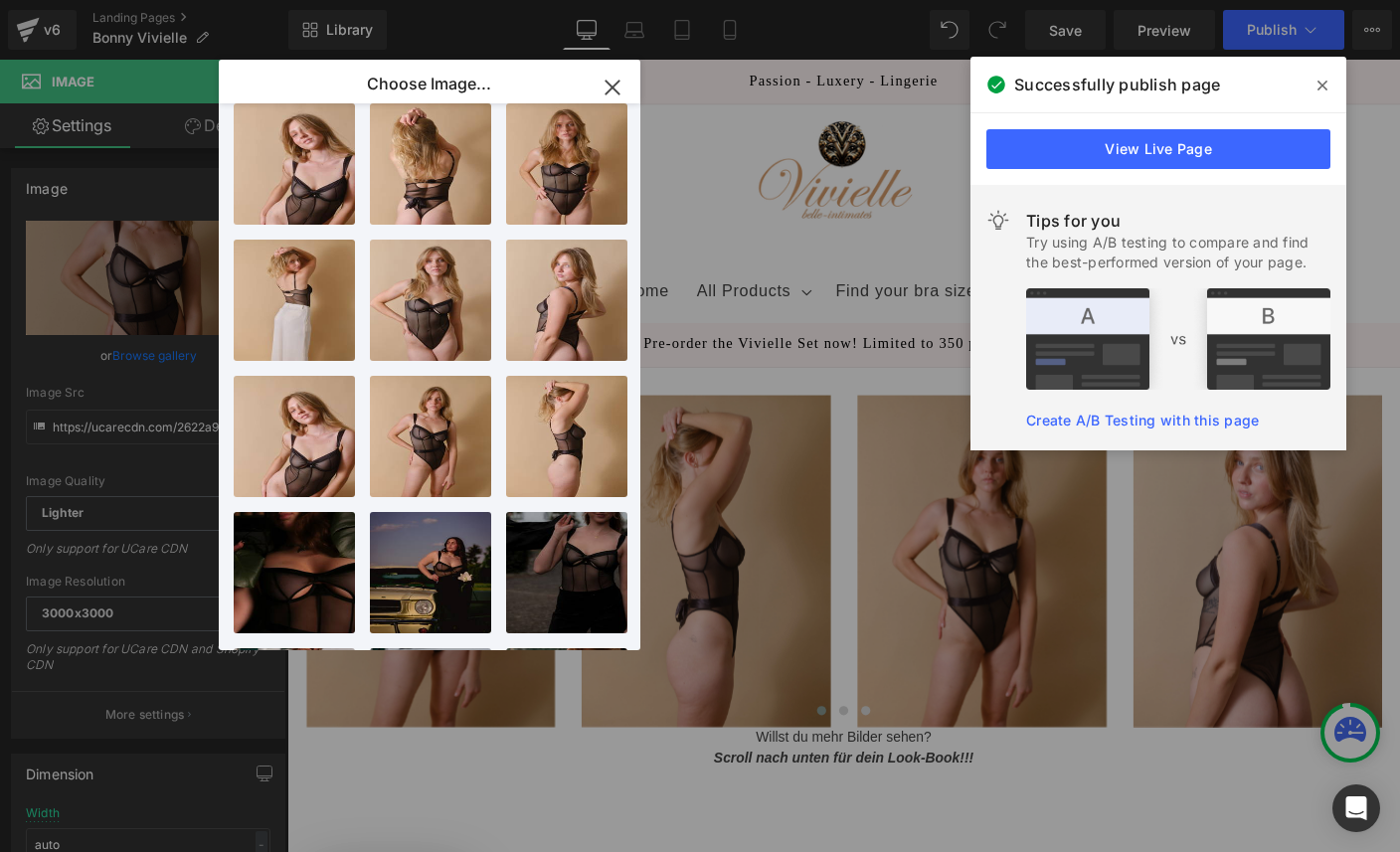 click on "IMG_245...2453.jpeg 521.76 KB" at bounding box center (0, 0) 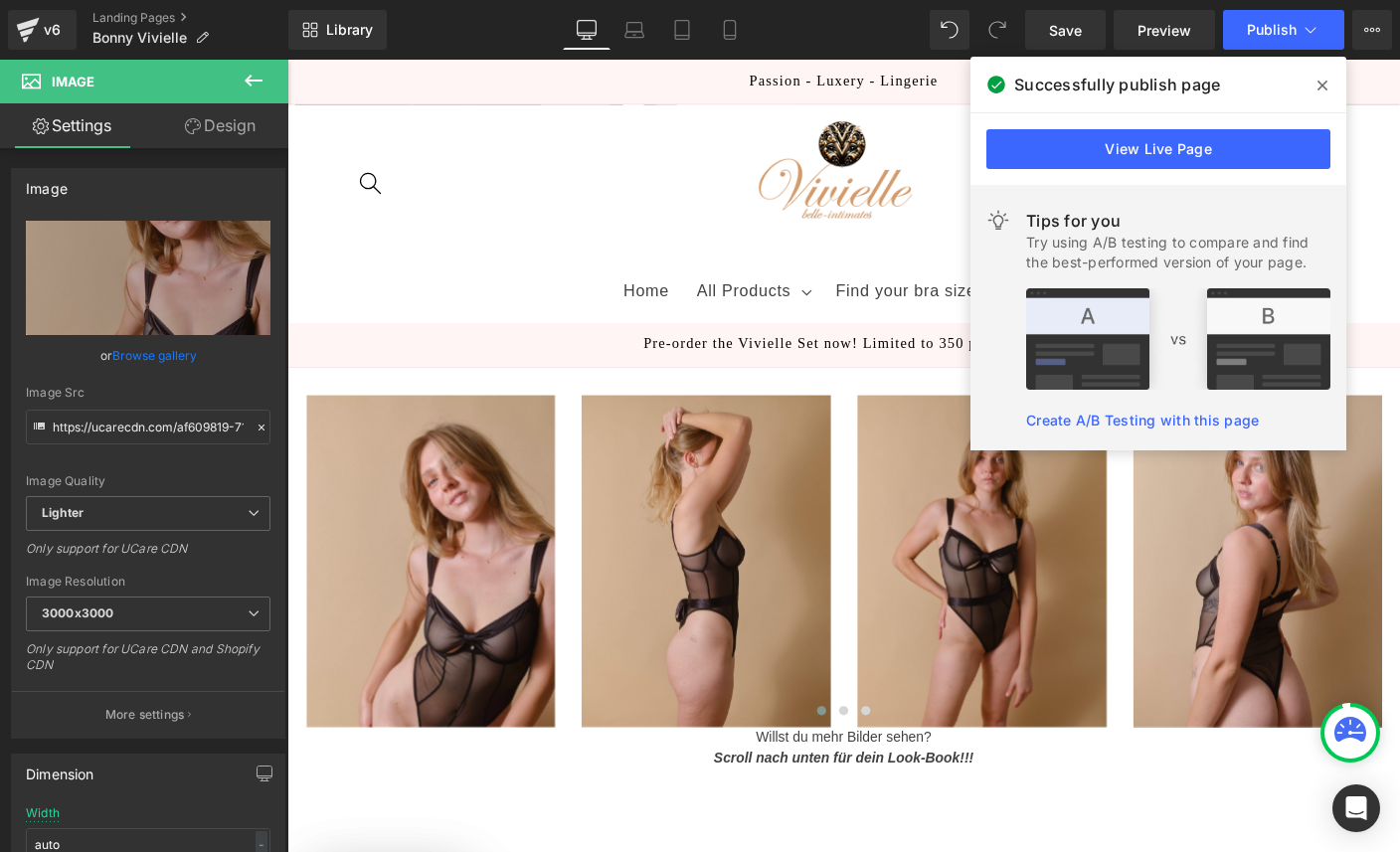 scroll, scrollTop: 0, scrollLeft: 0, axis: both 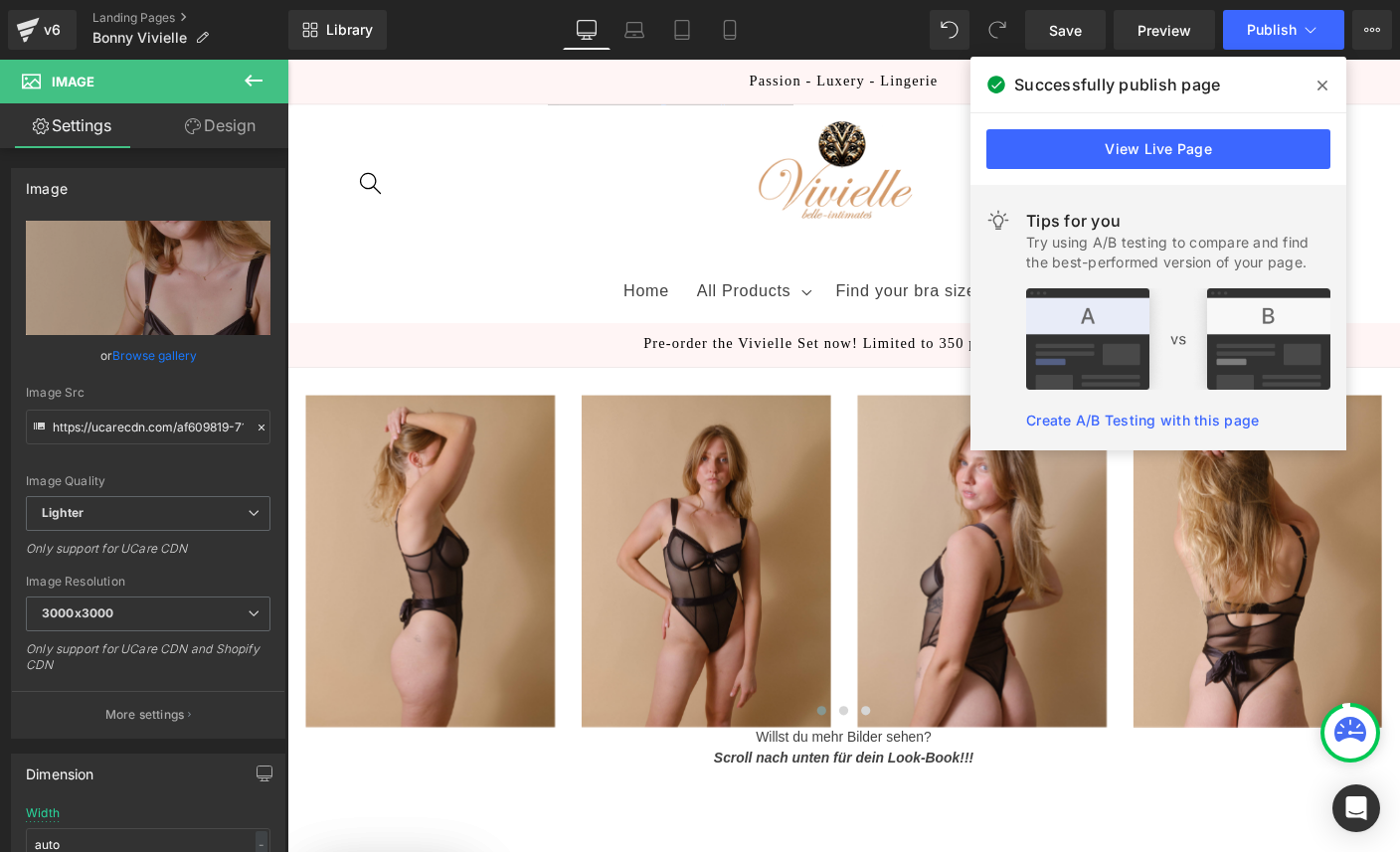 click at bounding box center [740, 601] 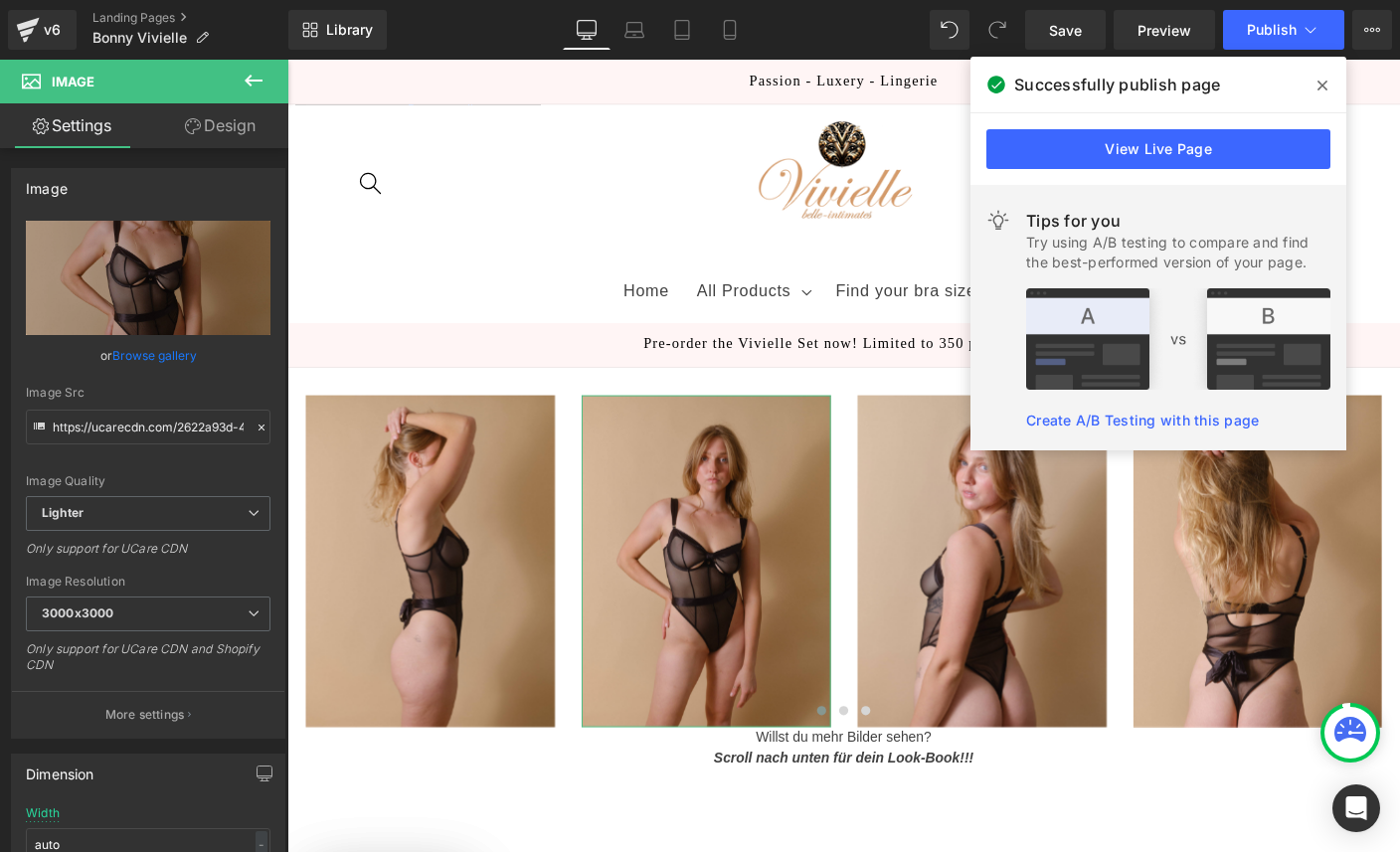 click on "Browse gallery" at bounding box center [154, 355] 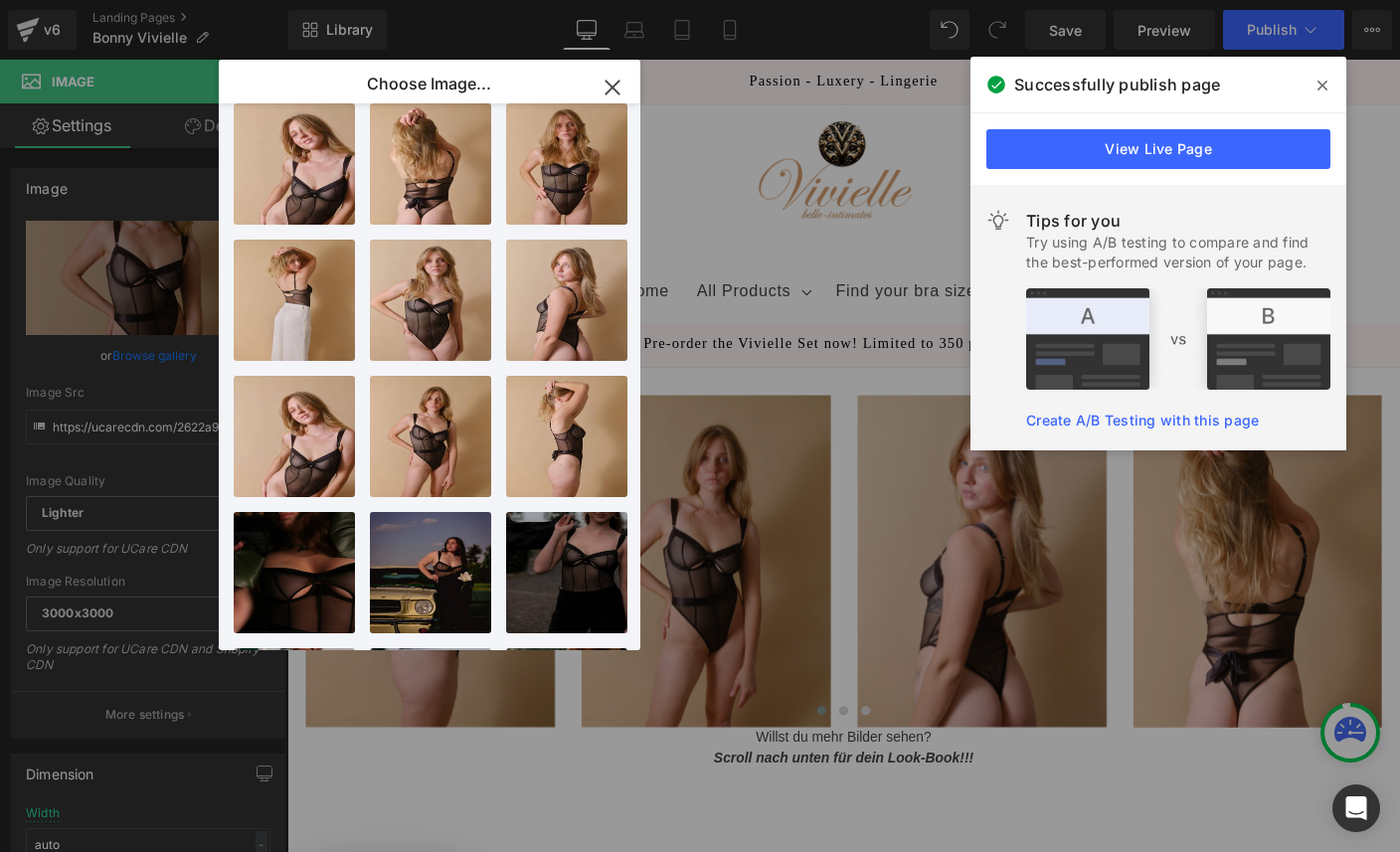 click on "IMG_244...2446.jpeg 484.09 KB" at bounding box center (0, 0) 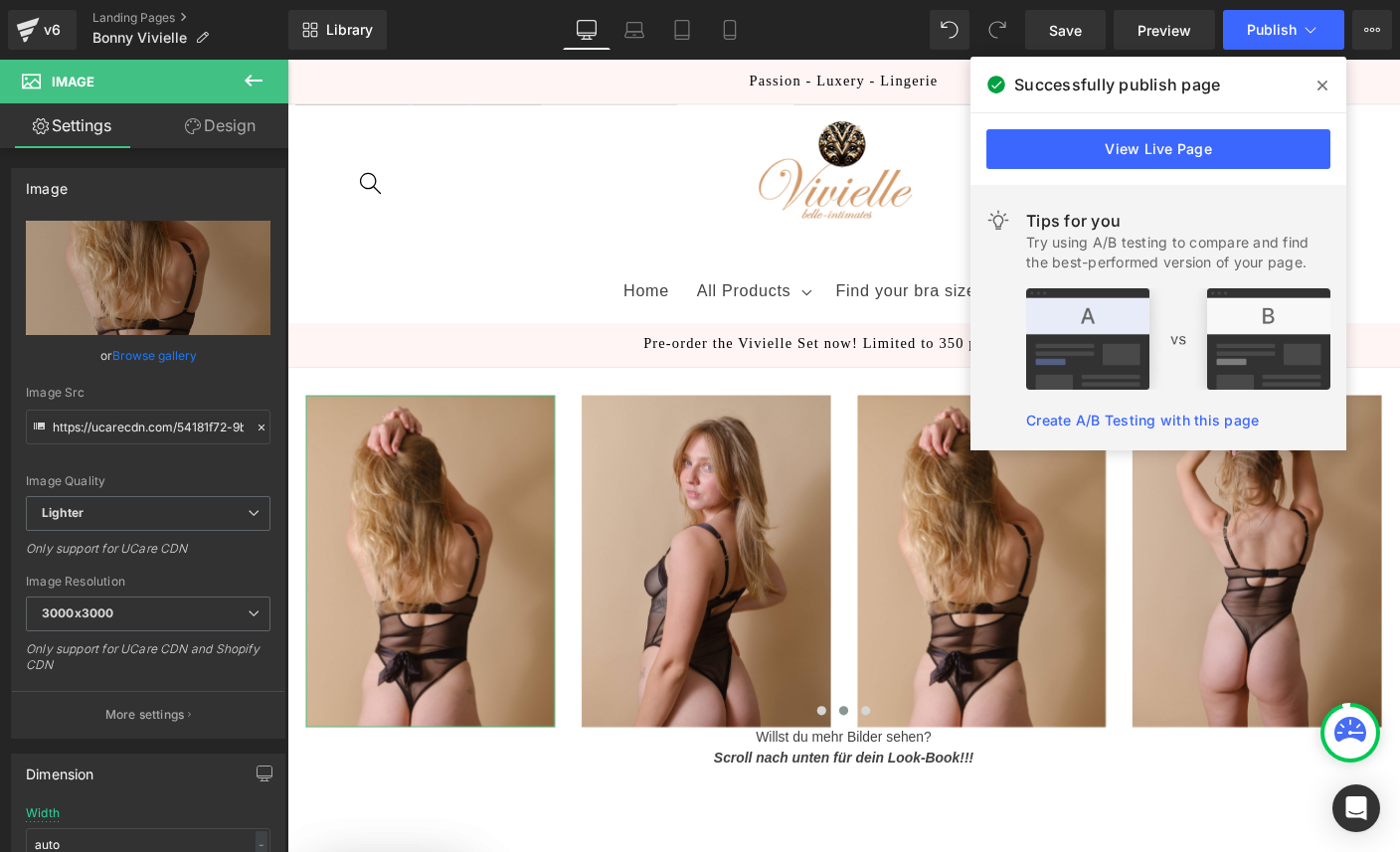 click on "Browse gallery" at bounding box center [154, 355] 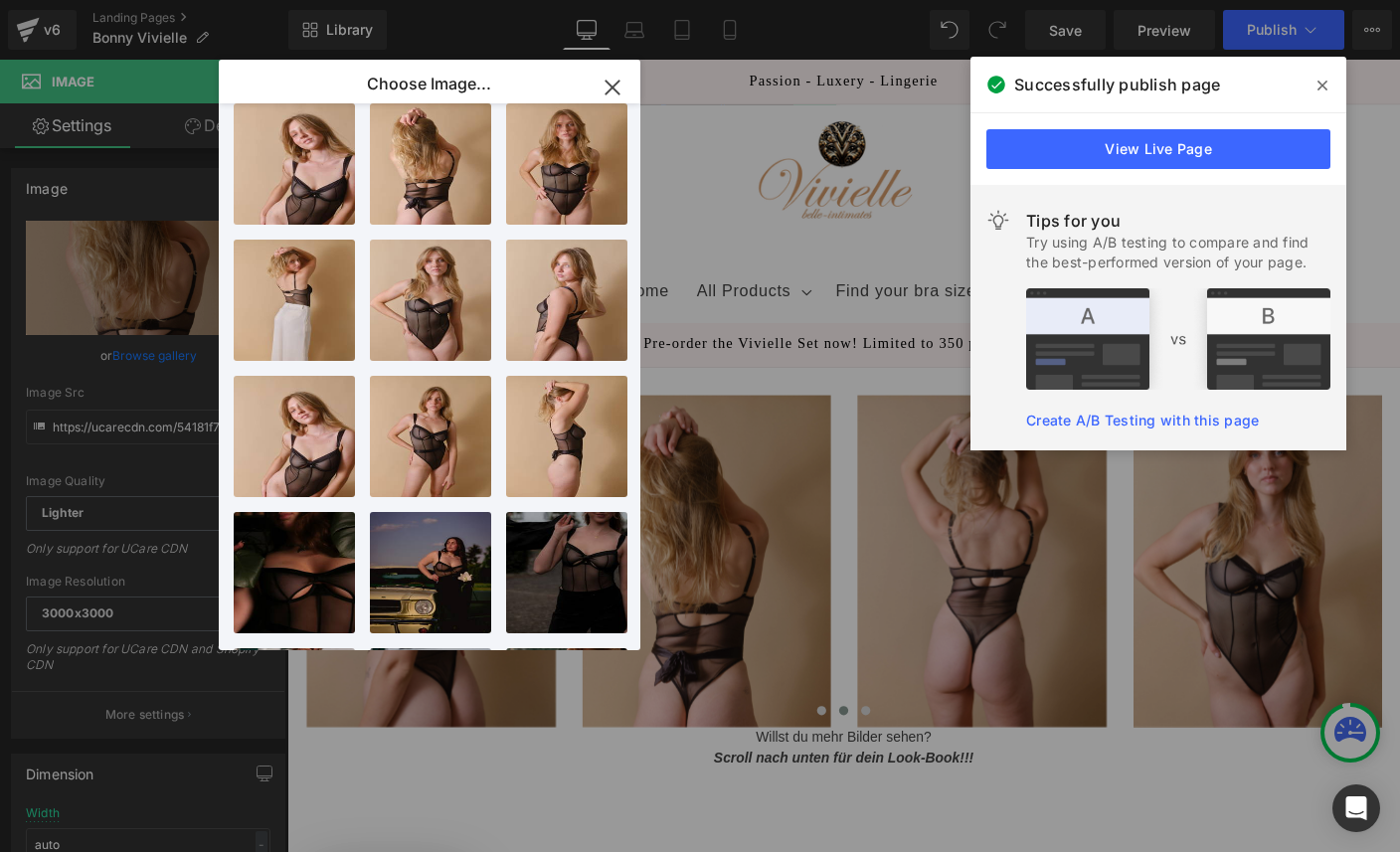 click on "IMG_245...2456.jpeg 381.45 KB" at bounding box center [0, 0] 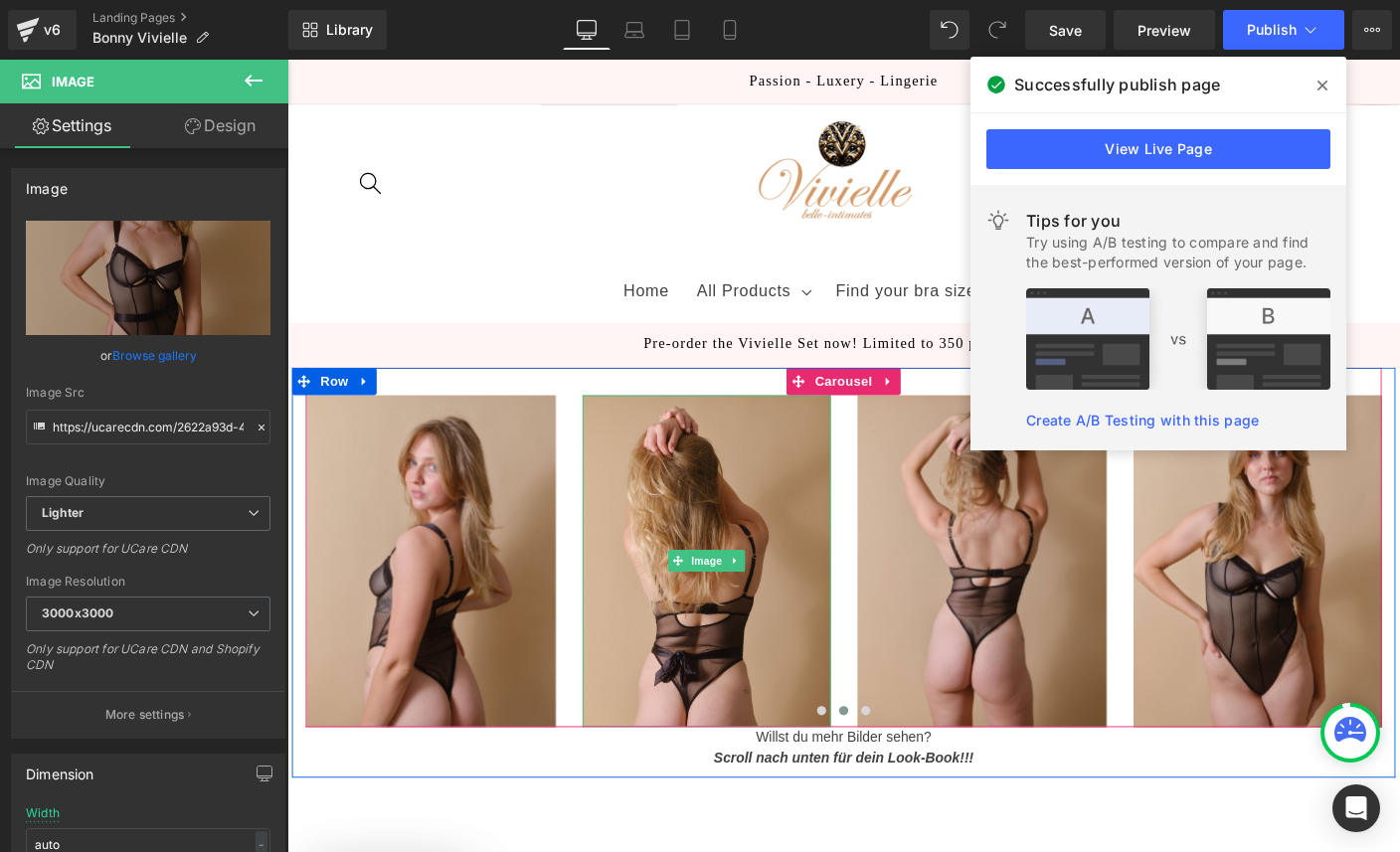 type on "https://ucarecdn.com/54181f72-9b7f-40ee-bb37-66e168d1cd5e/-/format/auto/-/preview/3000x3000/-/quality/lighter/IMG_2446.jpeg" 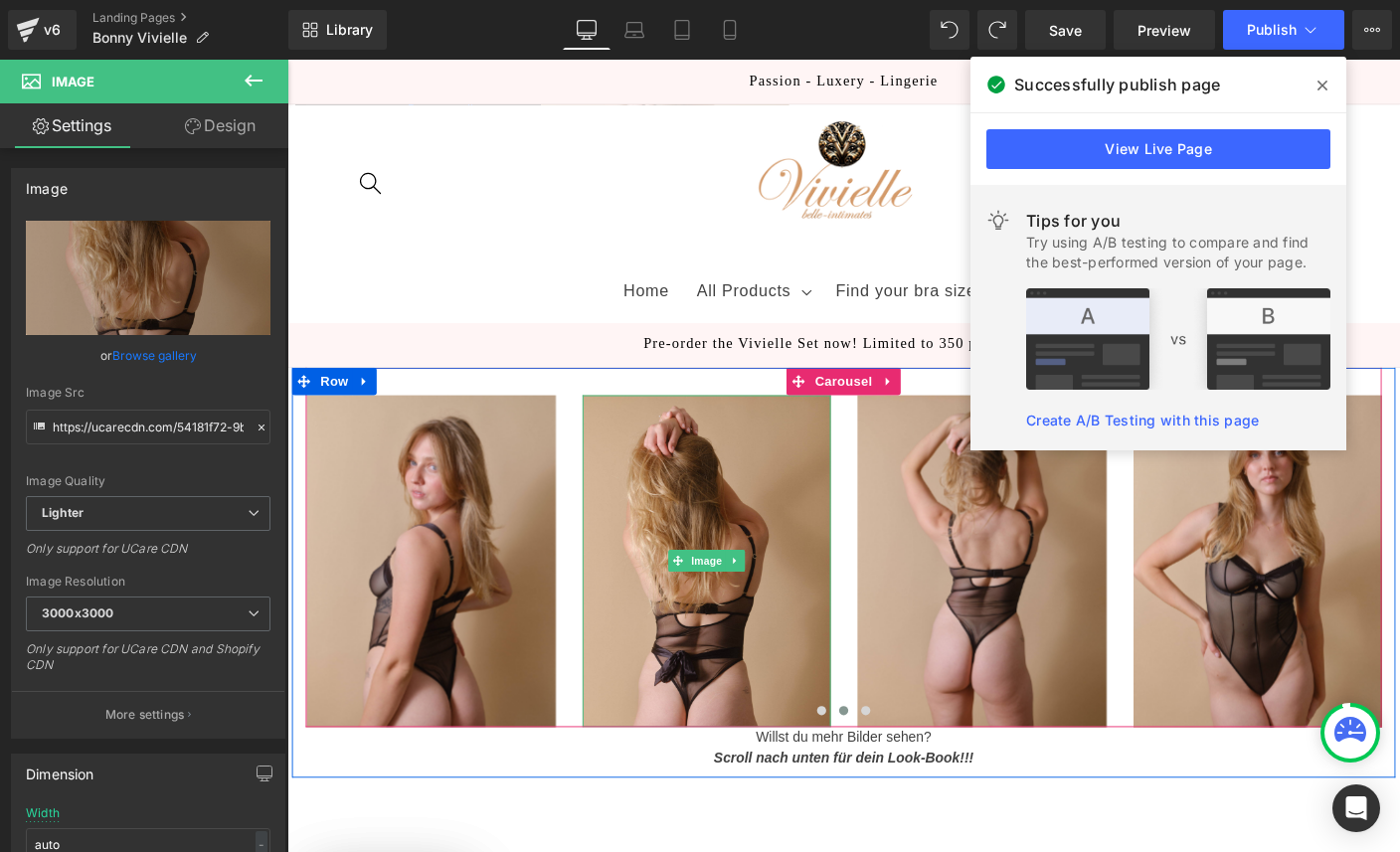 click at bounding box center (741, 601) 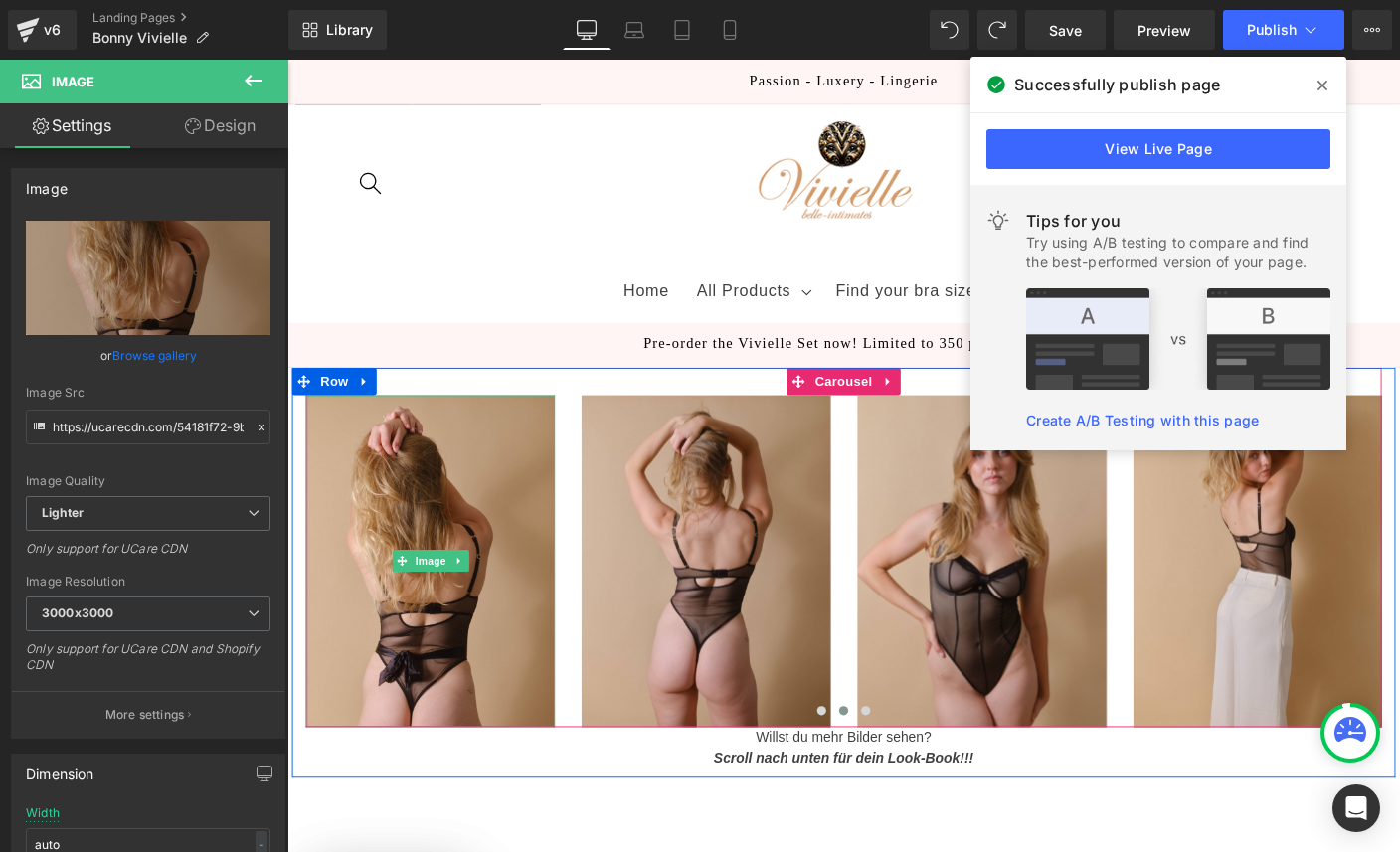 click on "Browse gallery" at bounding box center (154, 355) 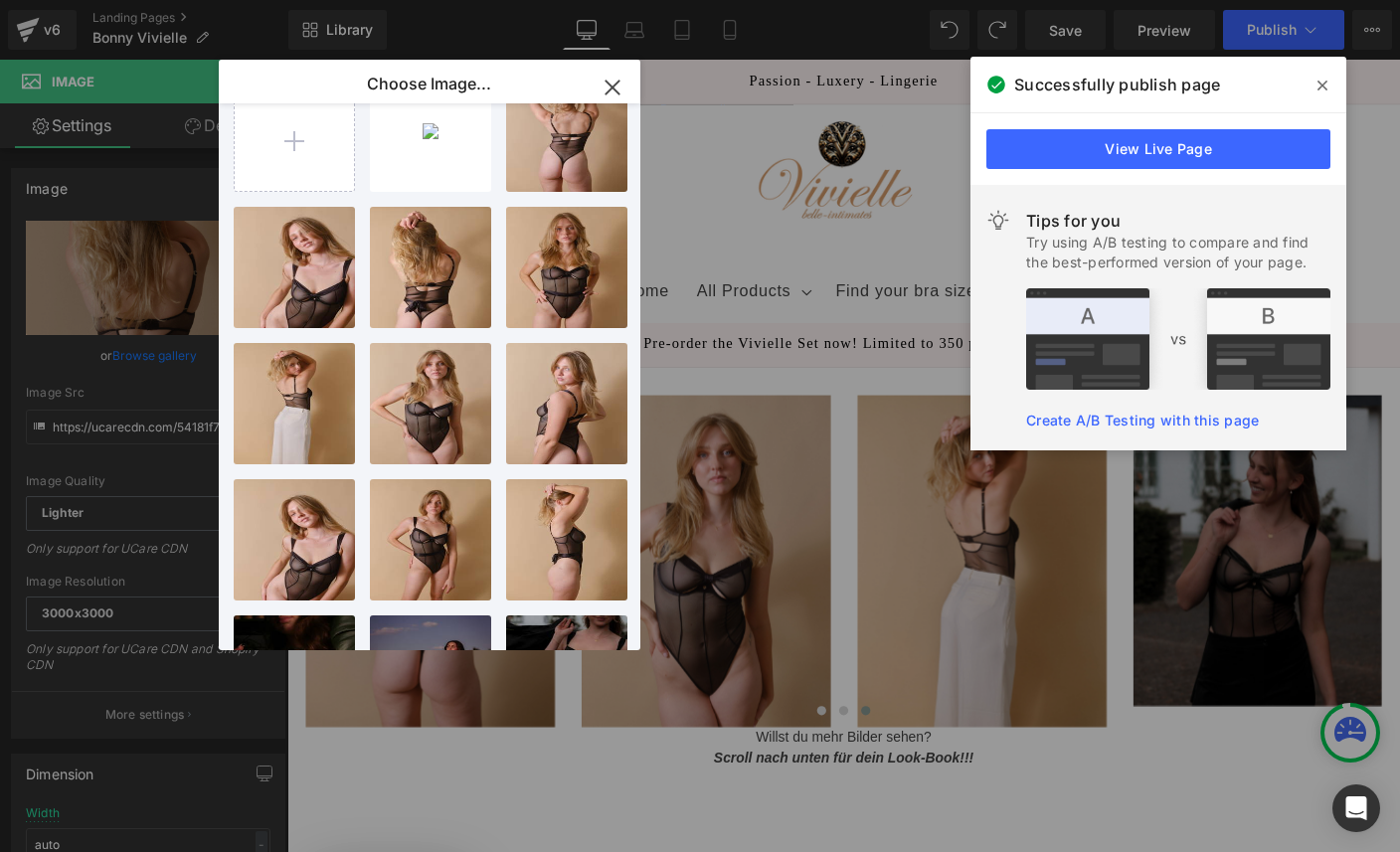 scroll, scrollTop: 57, scrollLeft: 0, axis: vertical 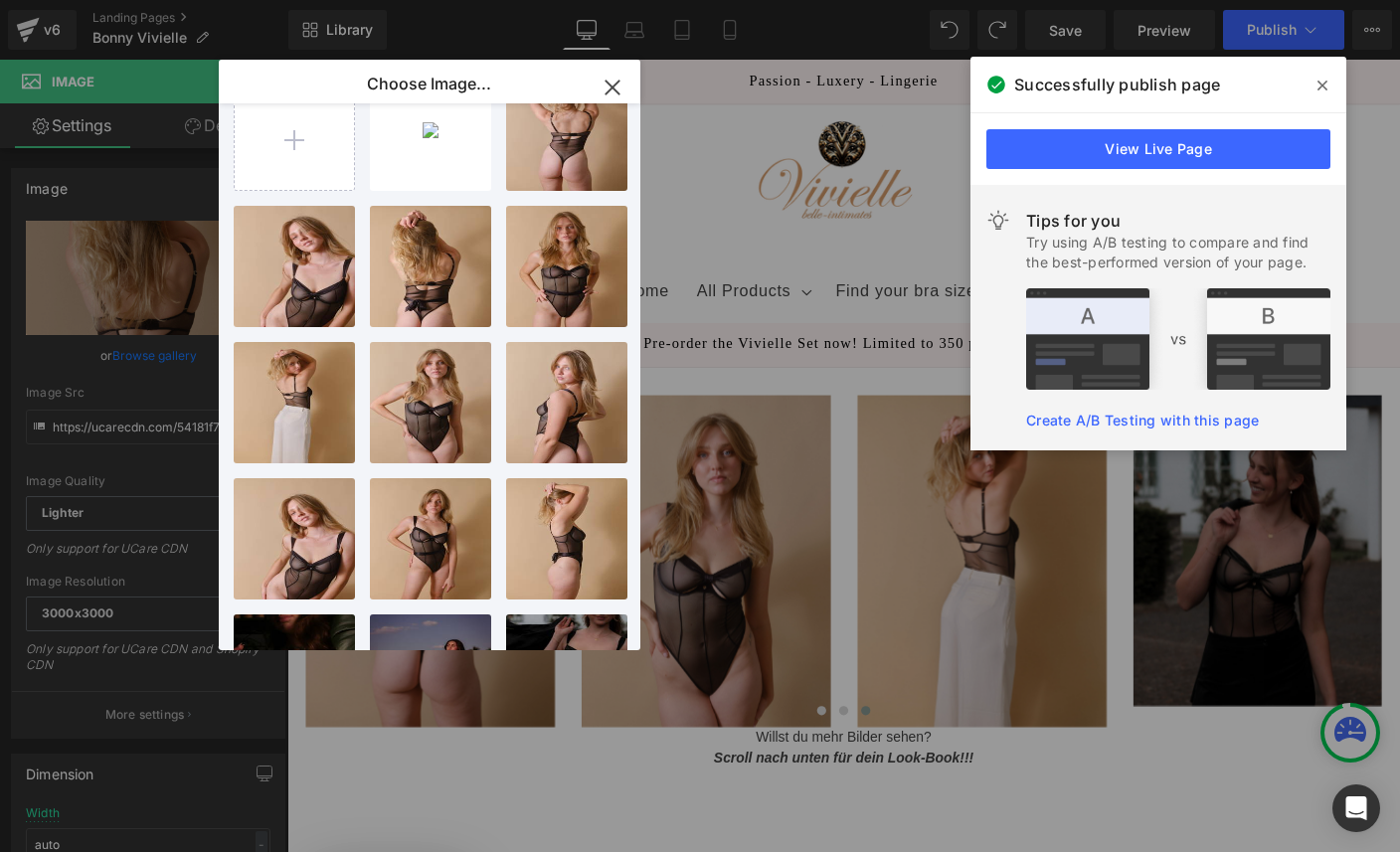 click on "IMG_245...2456.jpeg 381.45 KB" at bounding box center (0, 0) 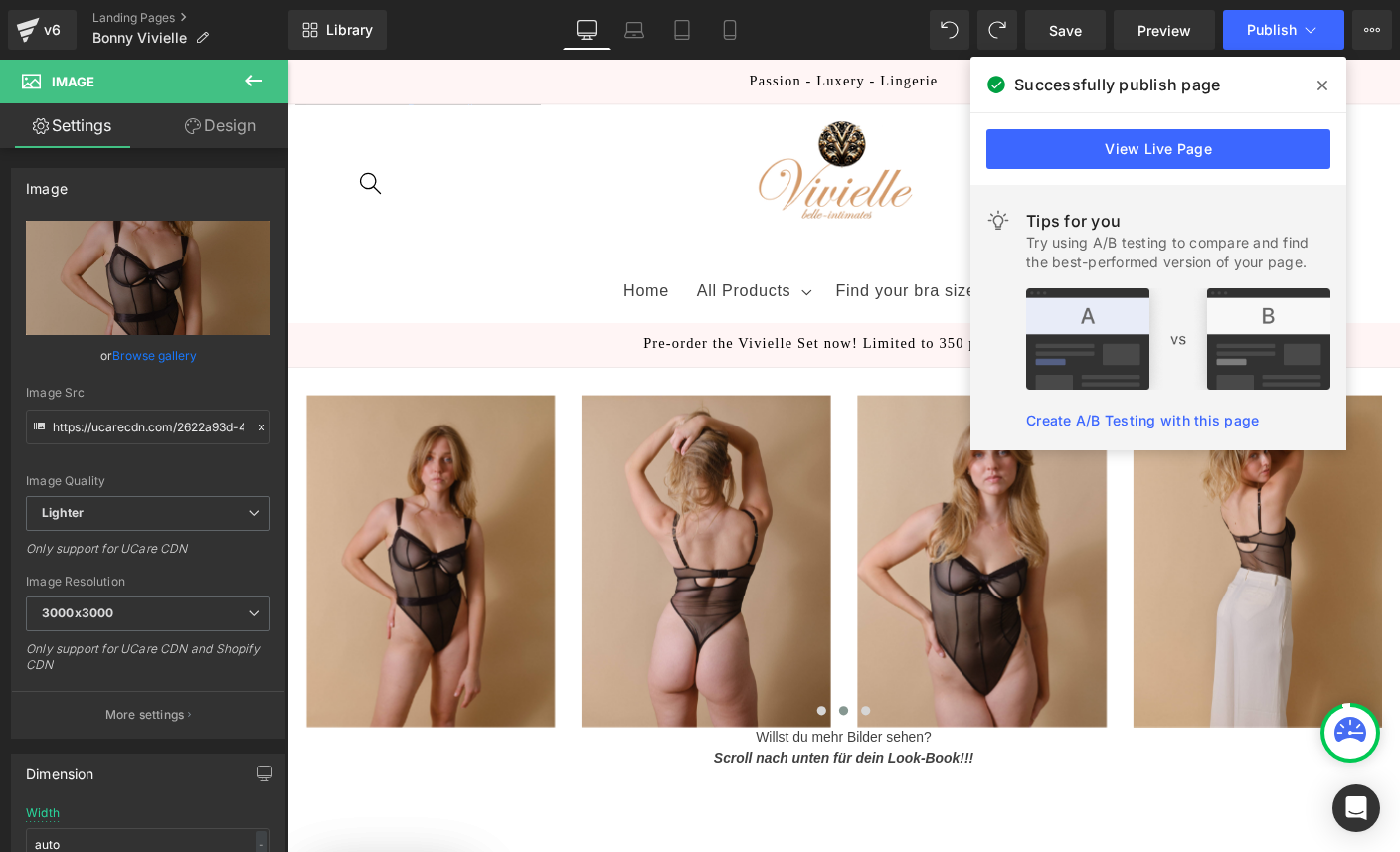 click at bounding box center [442, 601] 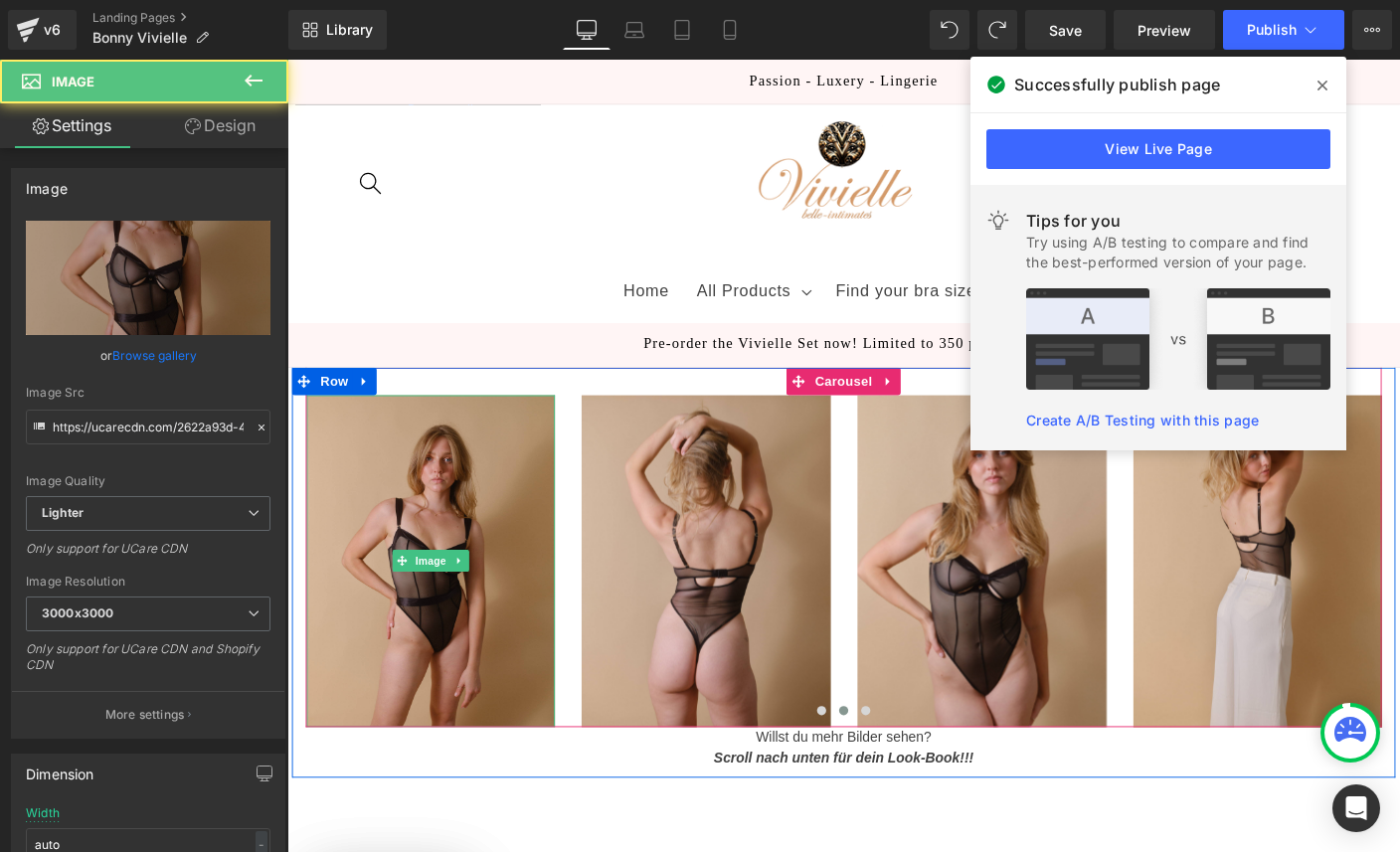 click on "Browse gallery" at bounding box center (154, 355) 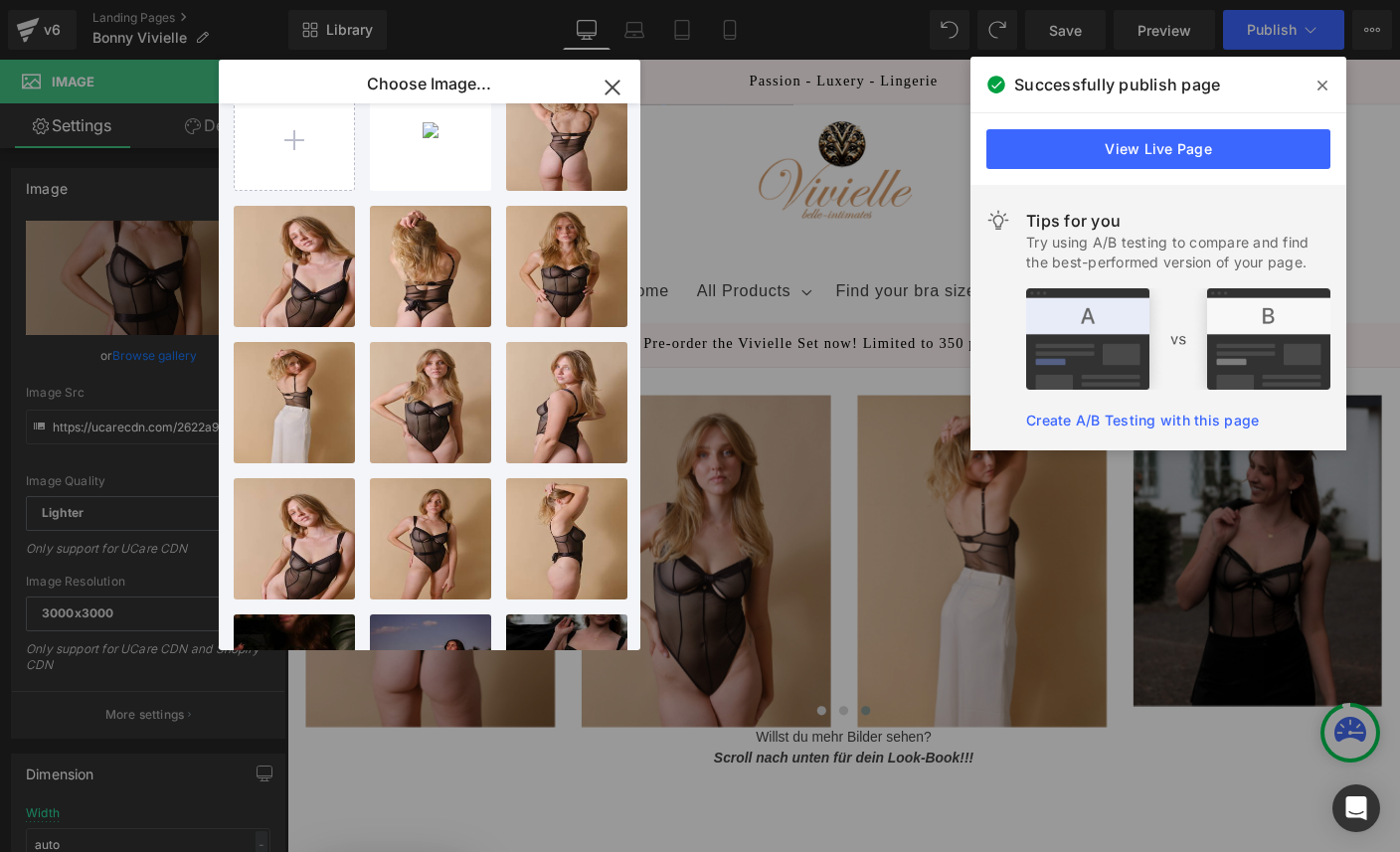 click on "IMG_244...2449.jpeg 498.55 KB" at bounding box center (0, 0) 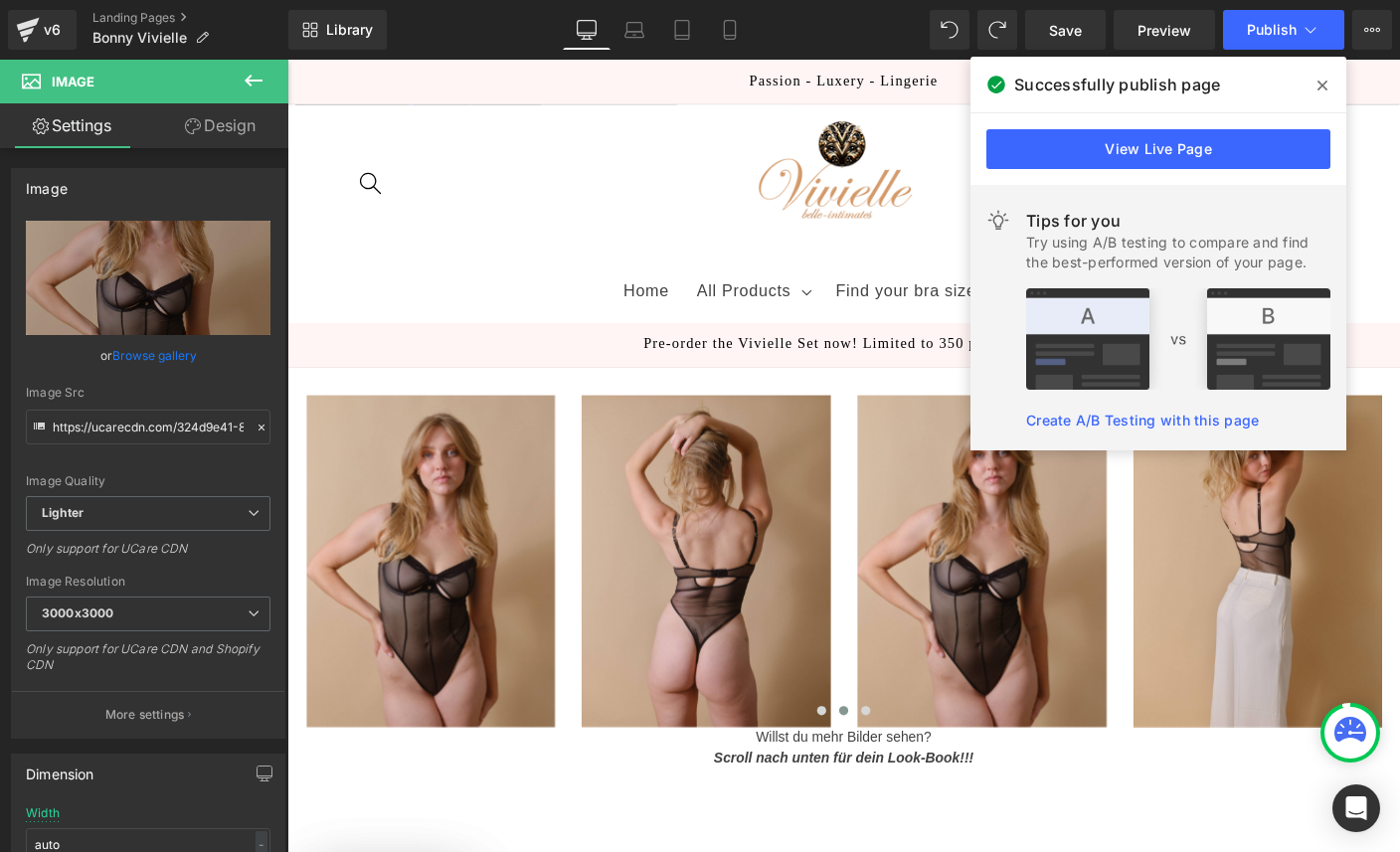 scroll, scrollTop: 0, scrollLeft: 0, axis: both 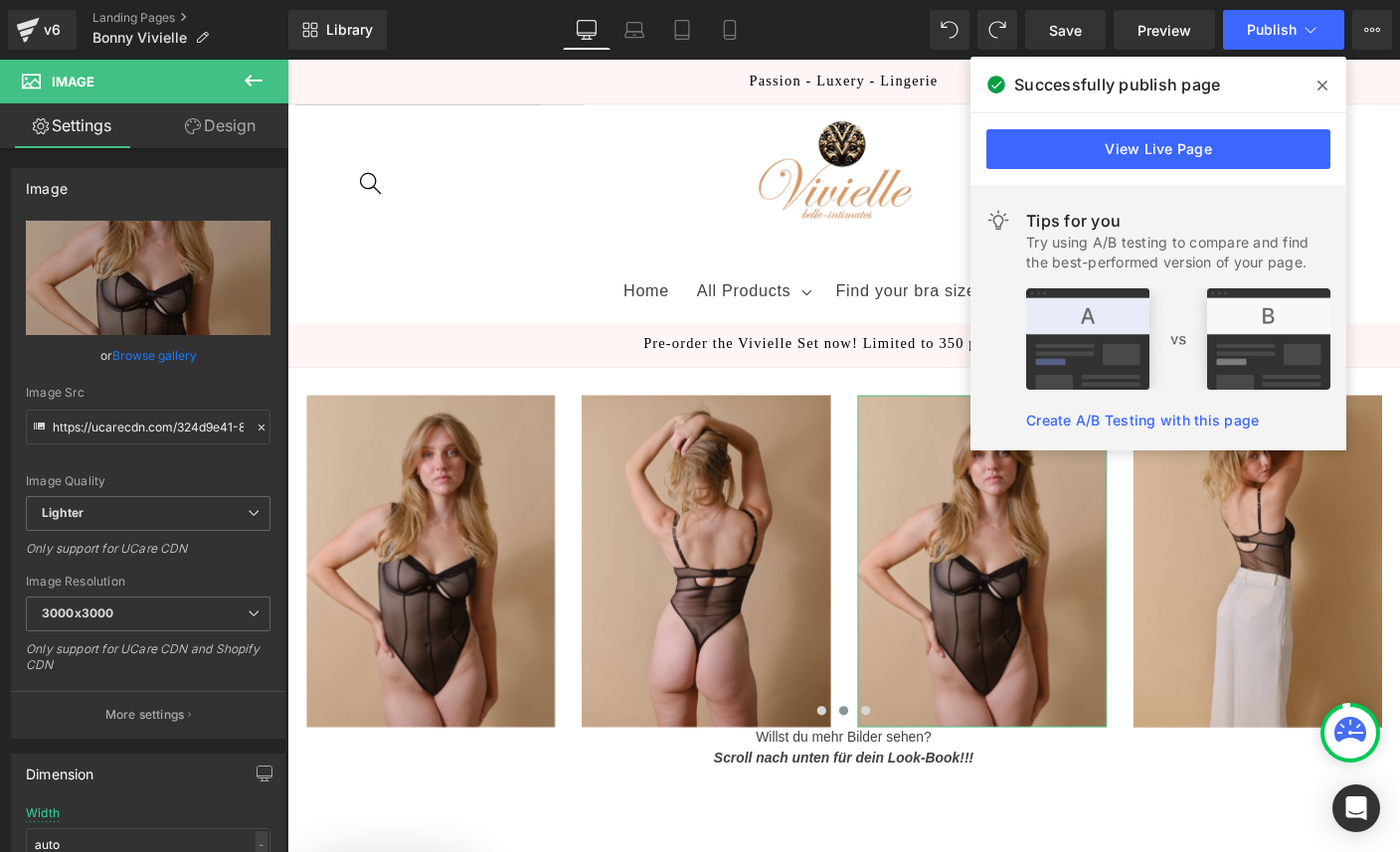 click on "Browse gallery" at bounding box center (154, 355) 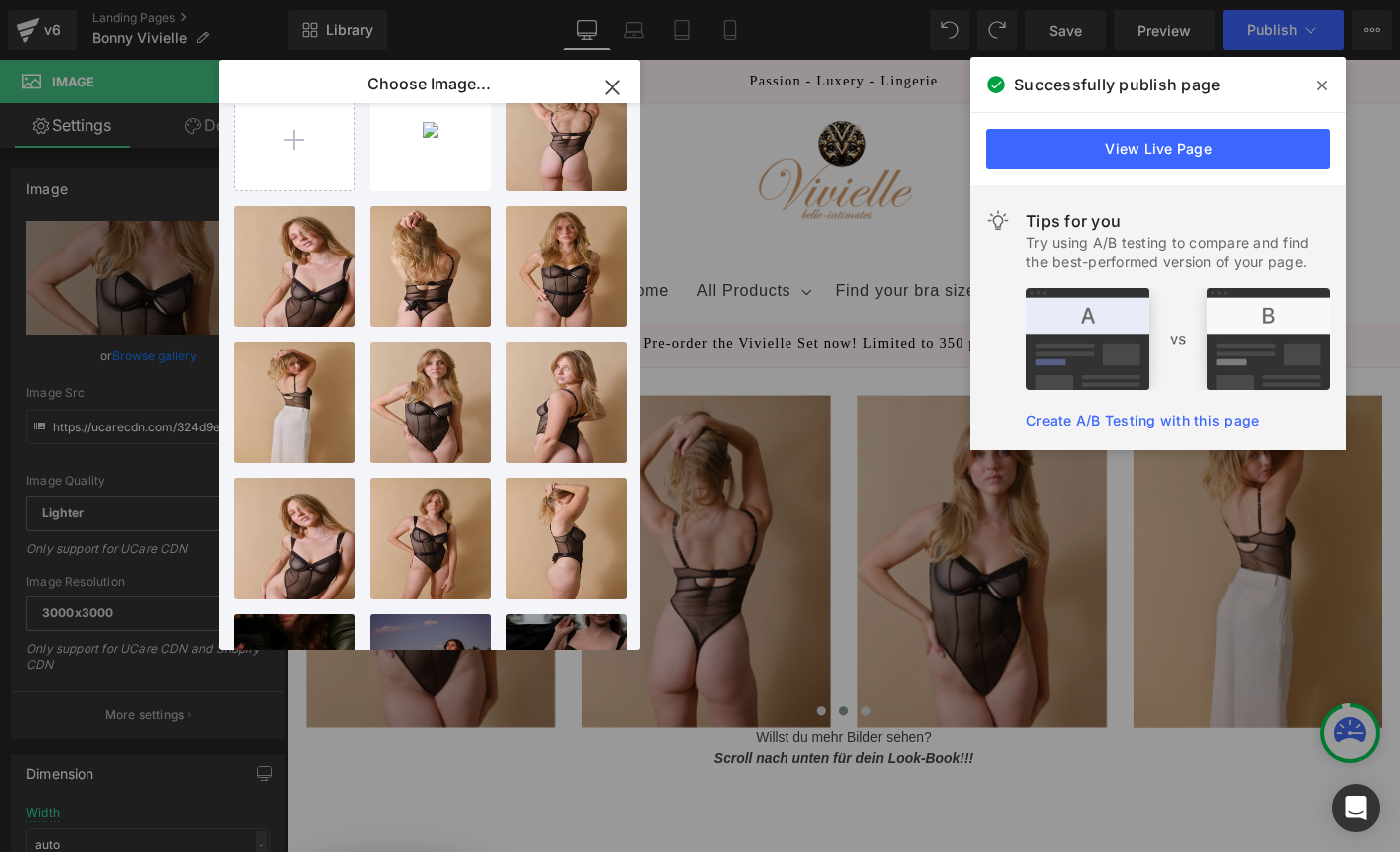 click at bounding box center [1038, 601] 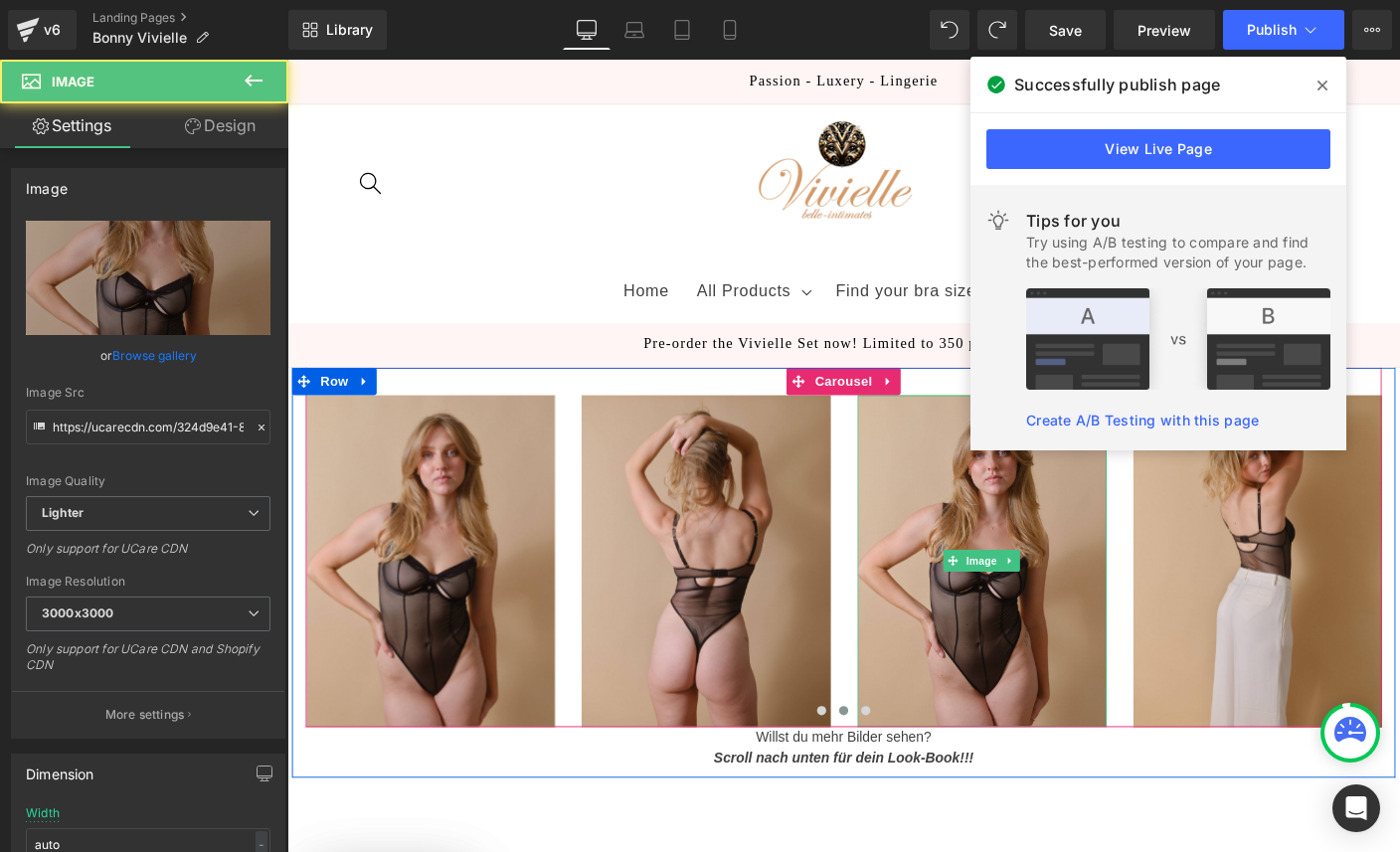 click at bounding box center (1038, 601) 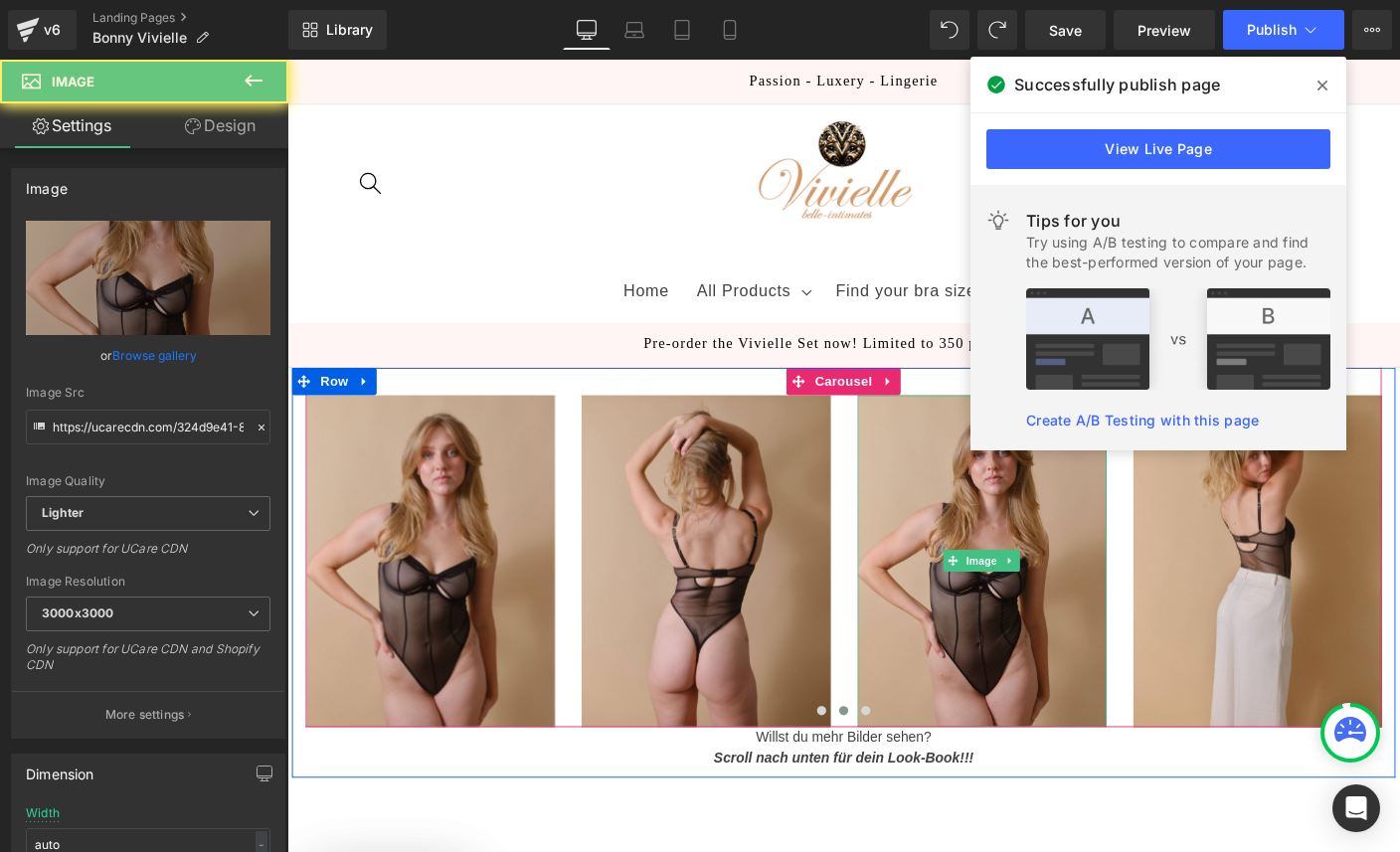 click at bounding box center (1038, 601) 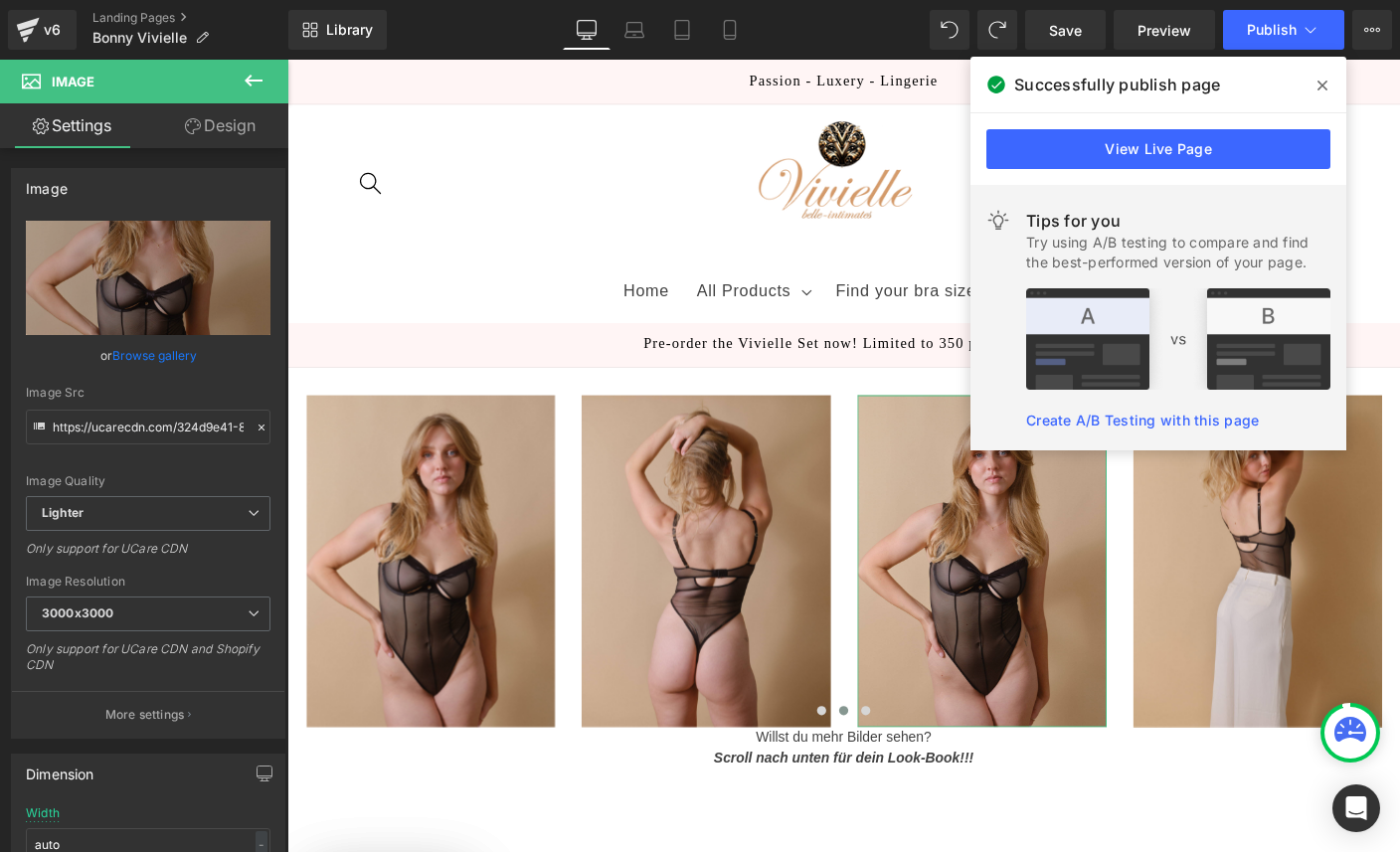 click on "Browse gallery" at bounding box center (154, 355) 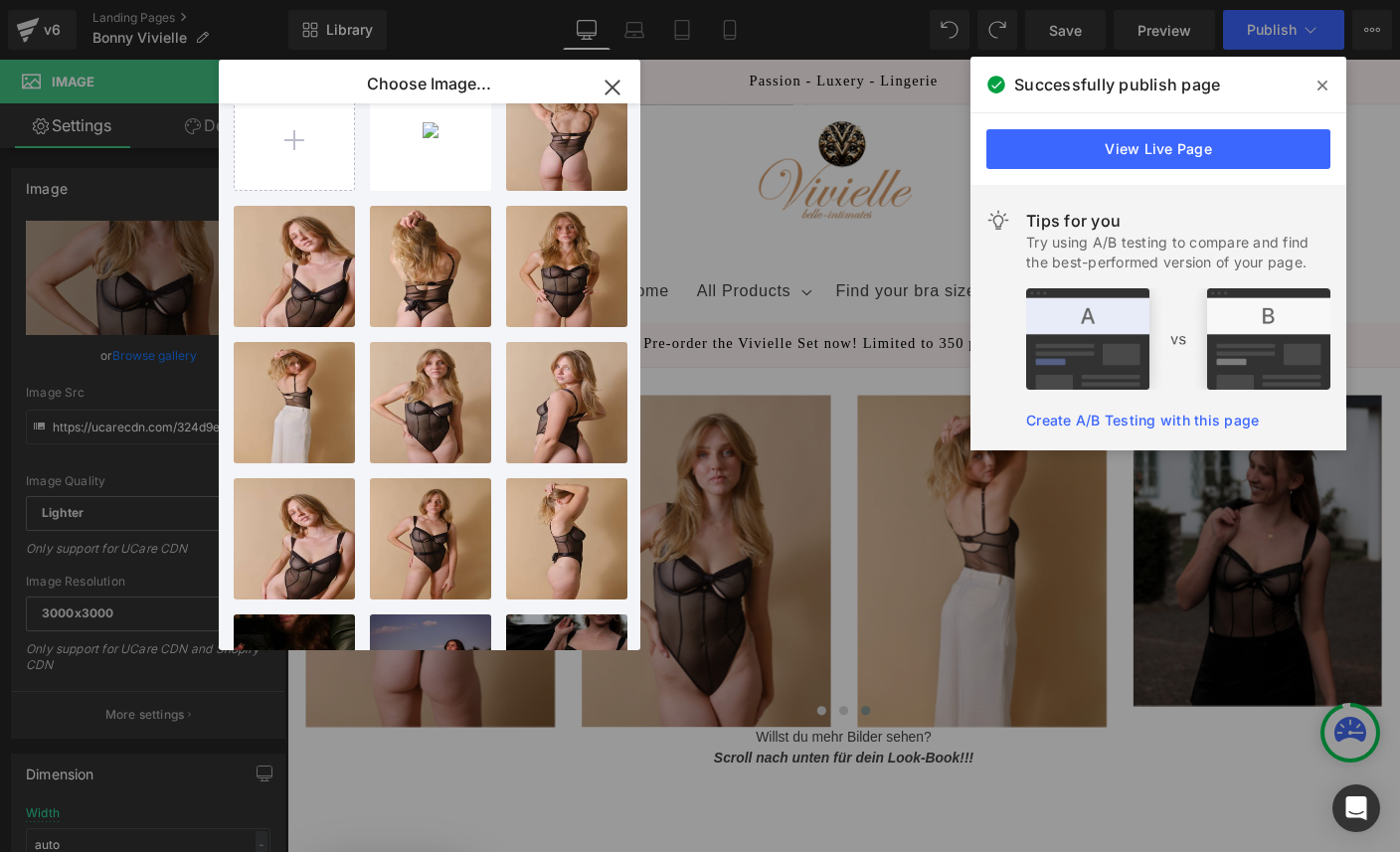 click on "IMG_245...2456.jpeg 381.45 KB" at bounding box center [0, 0] 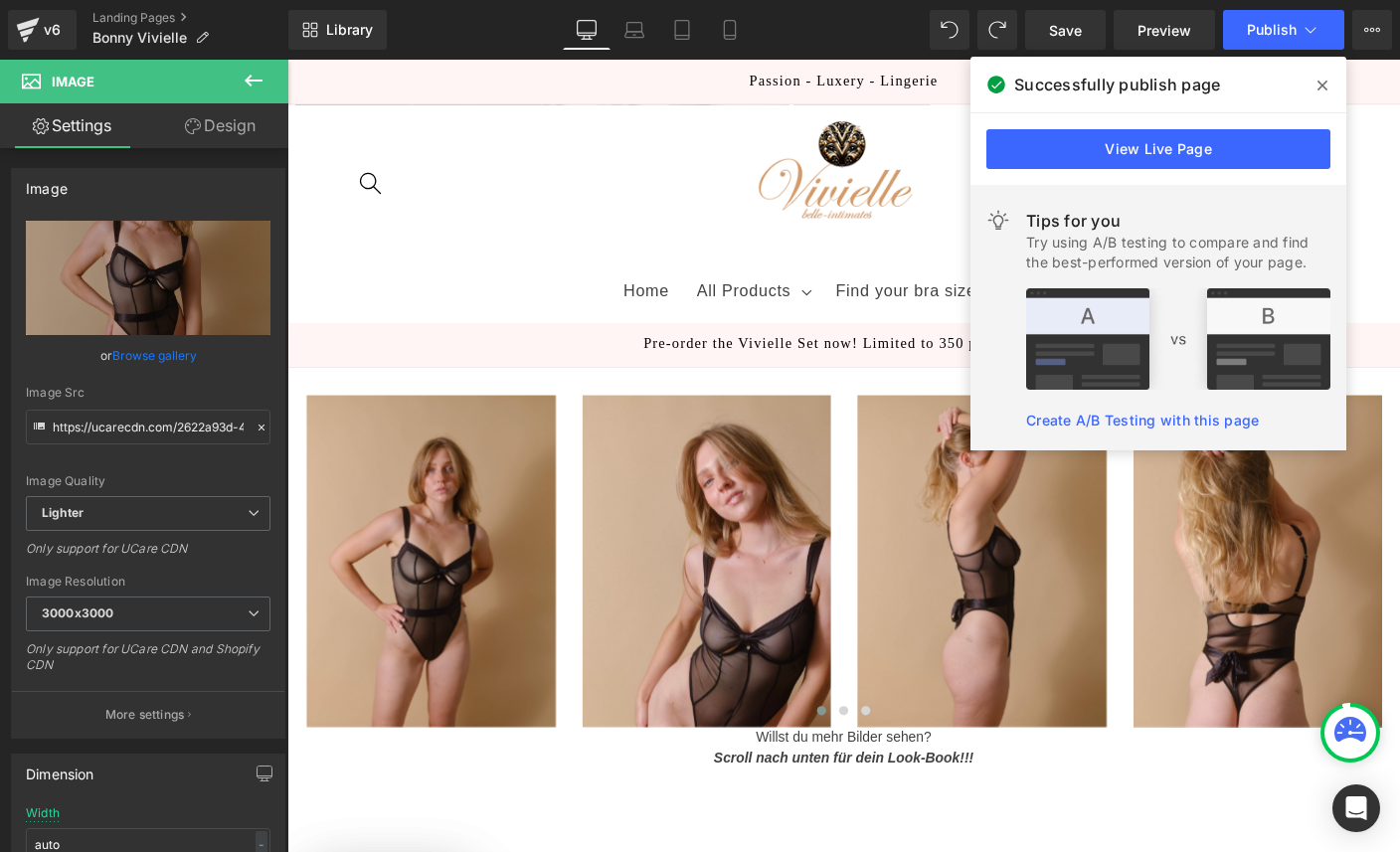 scroll, scrollTop: 0, scrollLeft: 0, axis: both 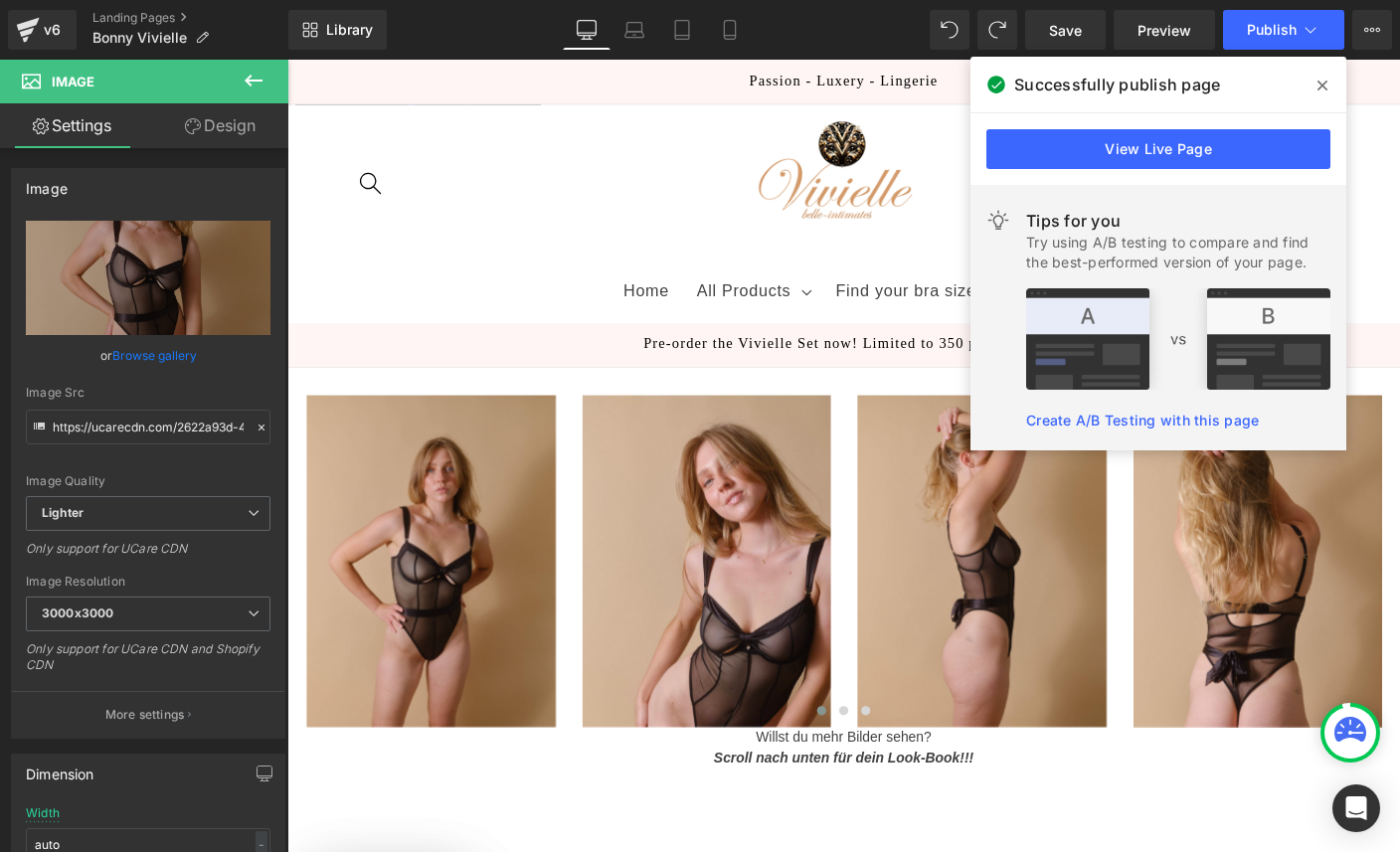 click on "Publish" at bounding box center [1284, 30] 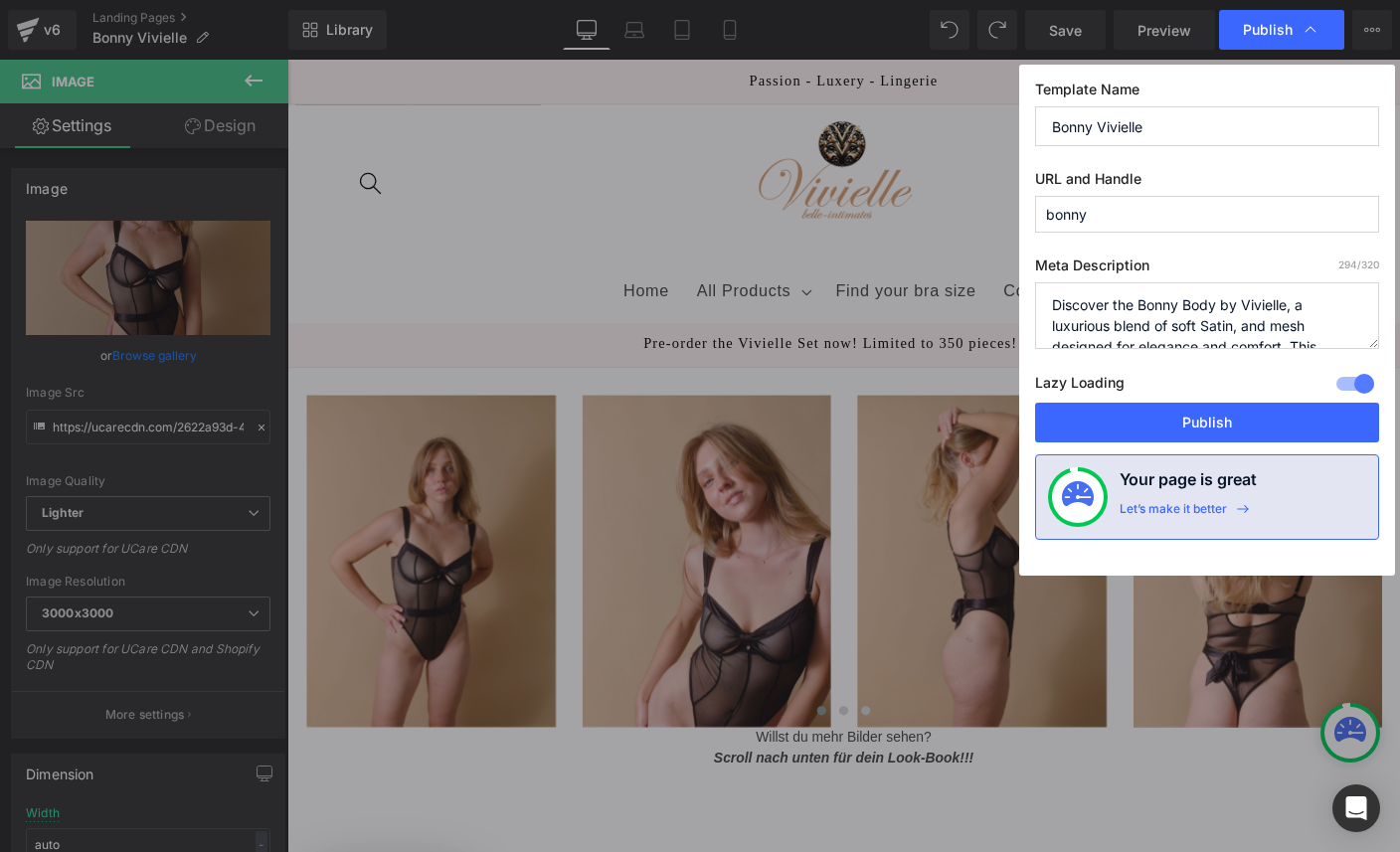 click on "Publish" at bounding box center (1207, 423) 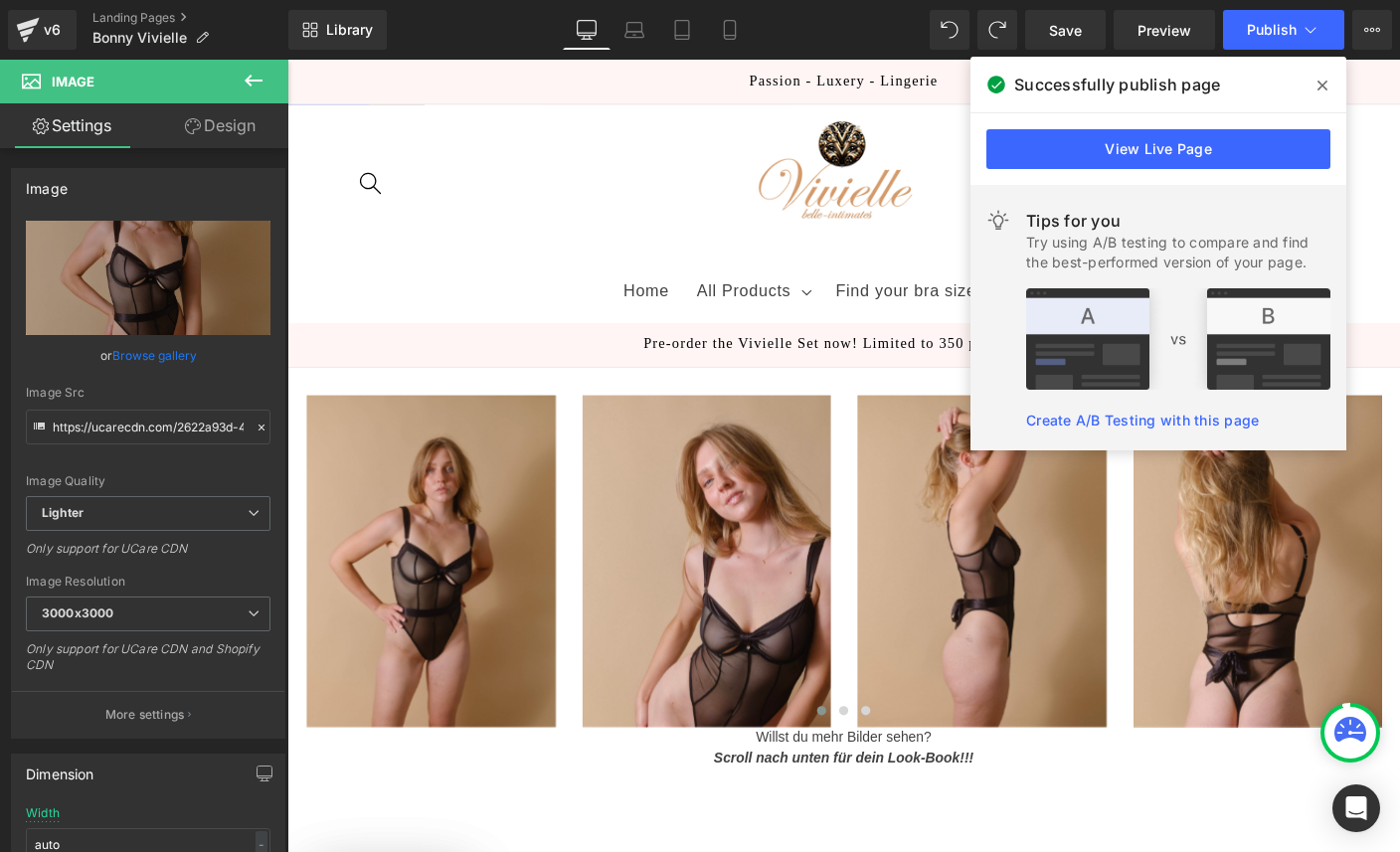 scroll, scrollTop: 1, scrollLeft: 0, axis: vertical 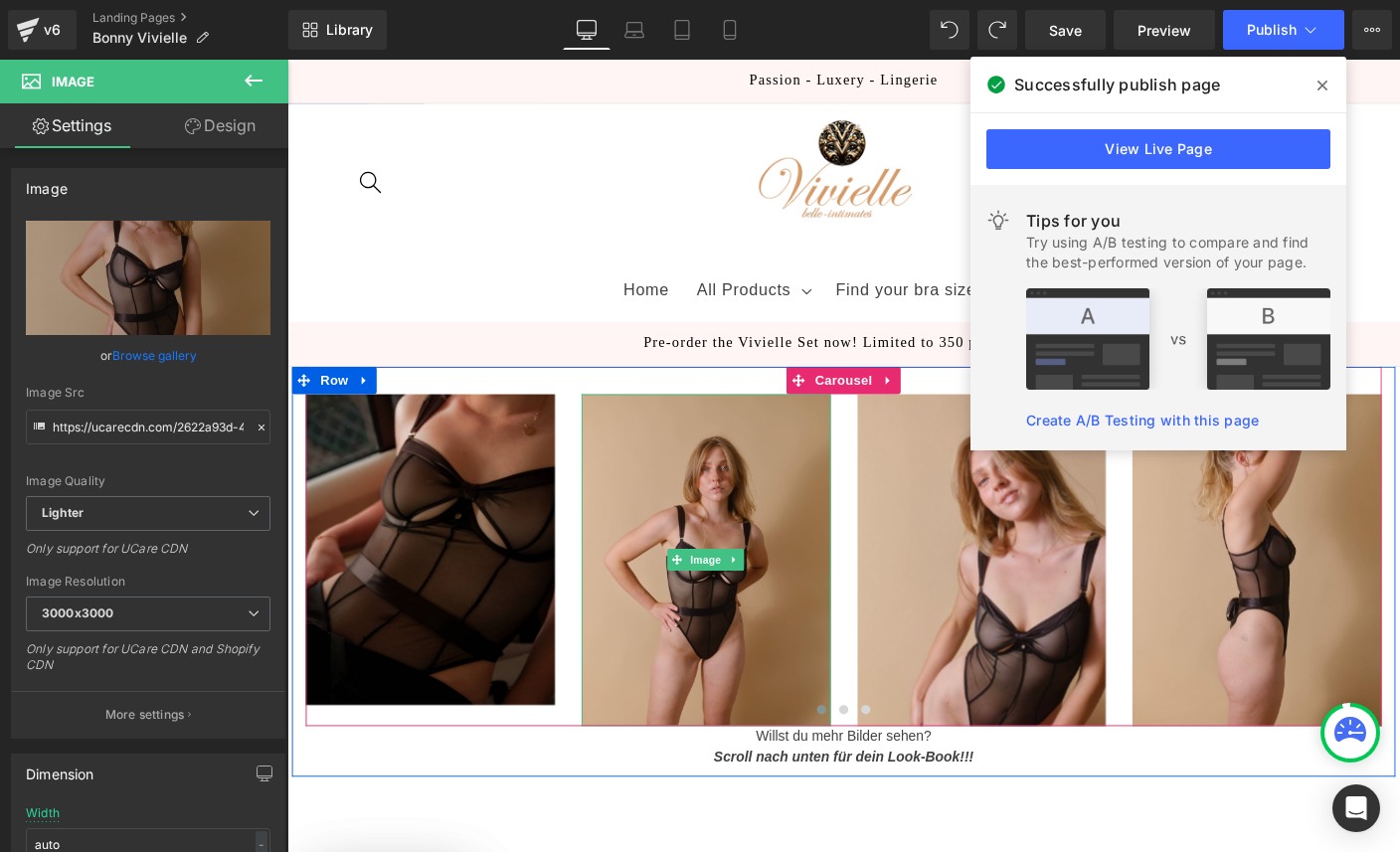 click at bounding box center [740, 600] 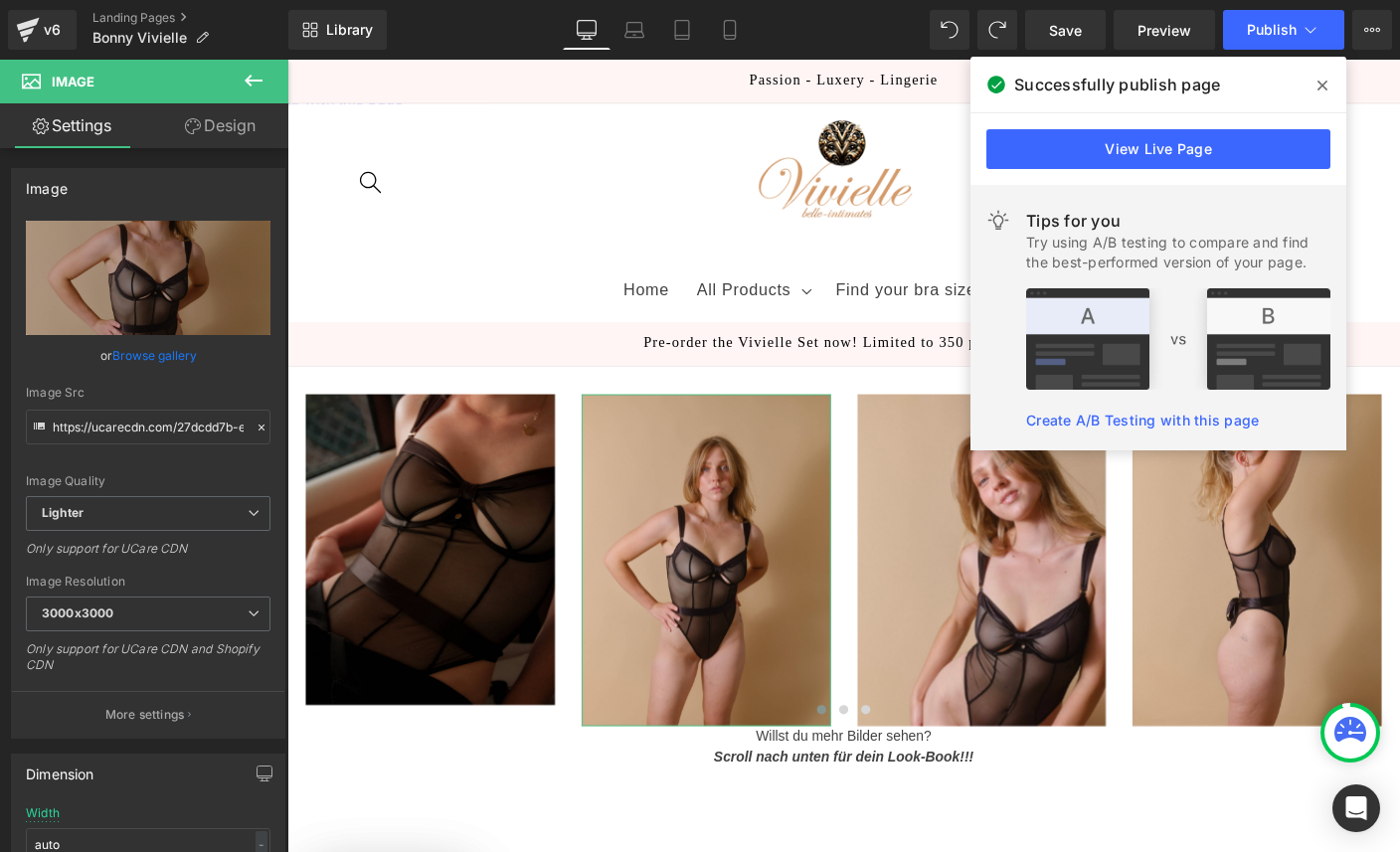 click on "Browse gallery" at bounding box center [154, 355] 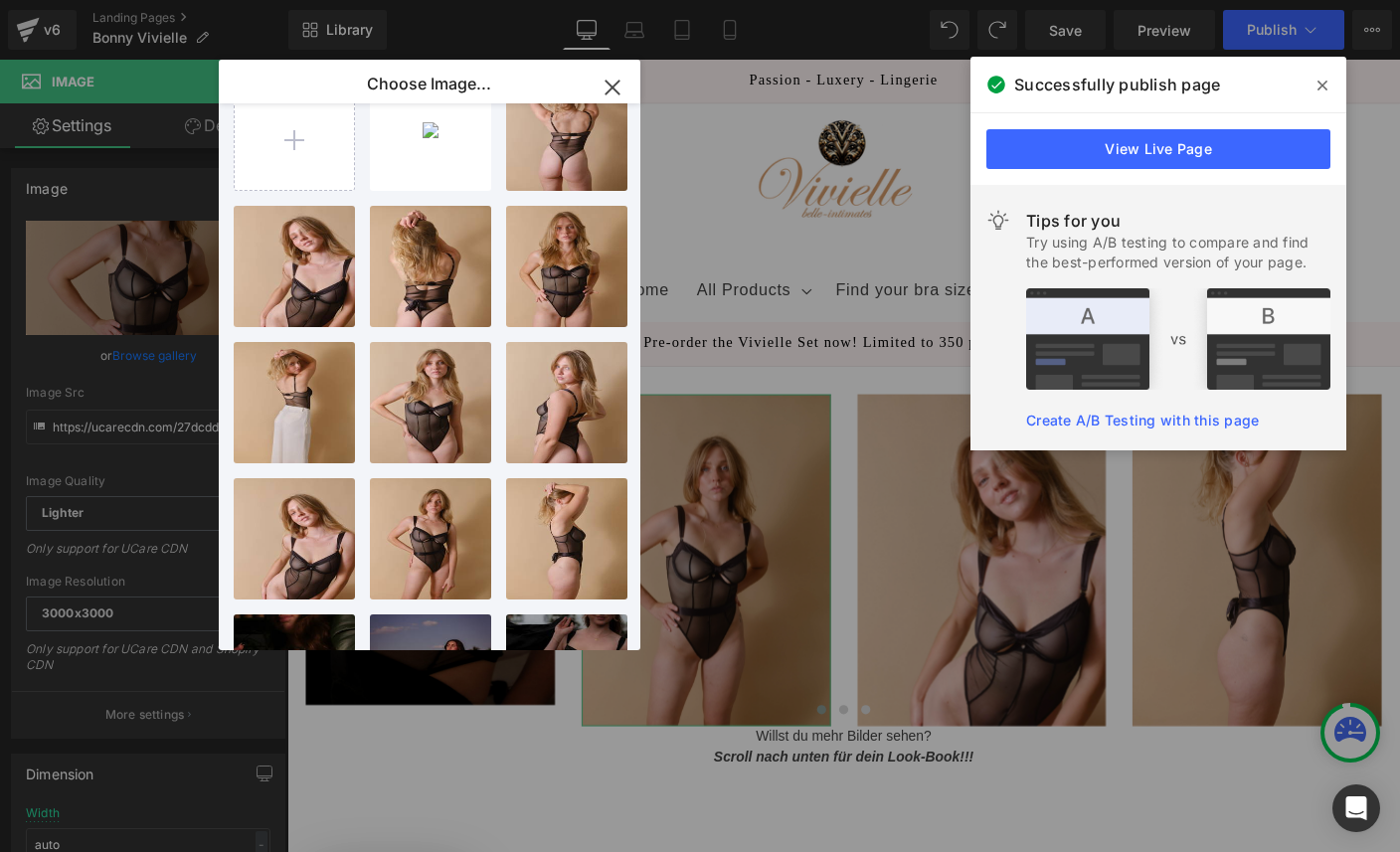 click at bounding box center (294, 130) 